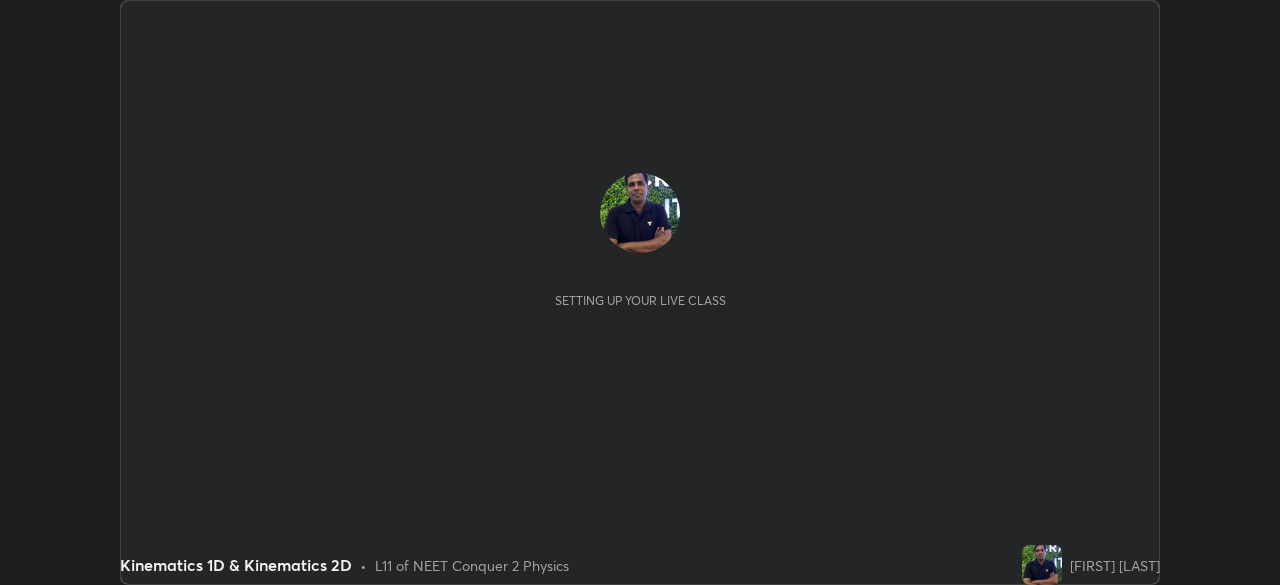 scroll, scrollTop: 0, scrollLeft: 0, axis: both 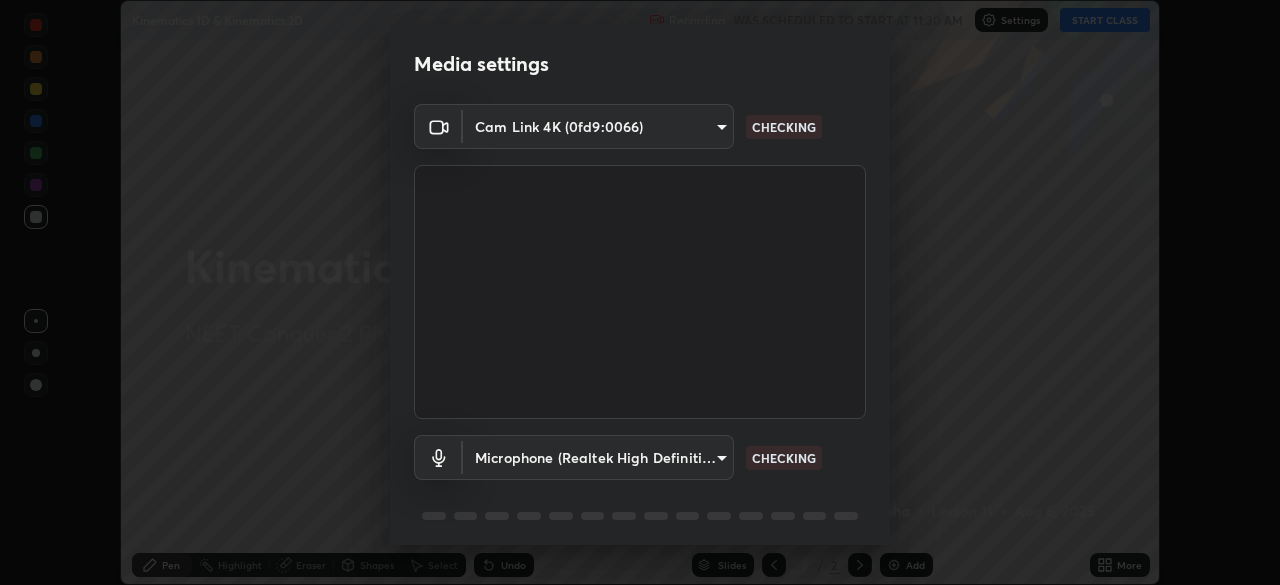 type on "a3d1e63d3991e7523db5491010b6dcb93186c3c444486d9abc4830aae806e346" 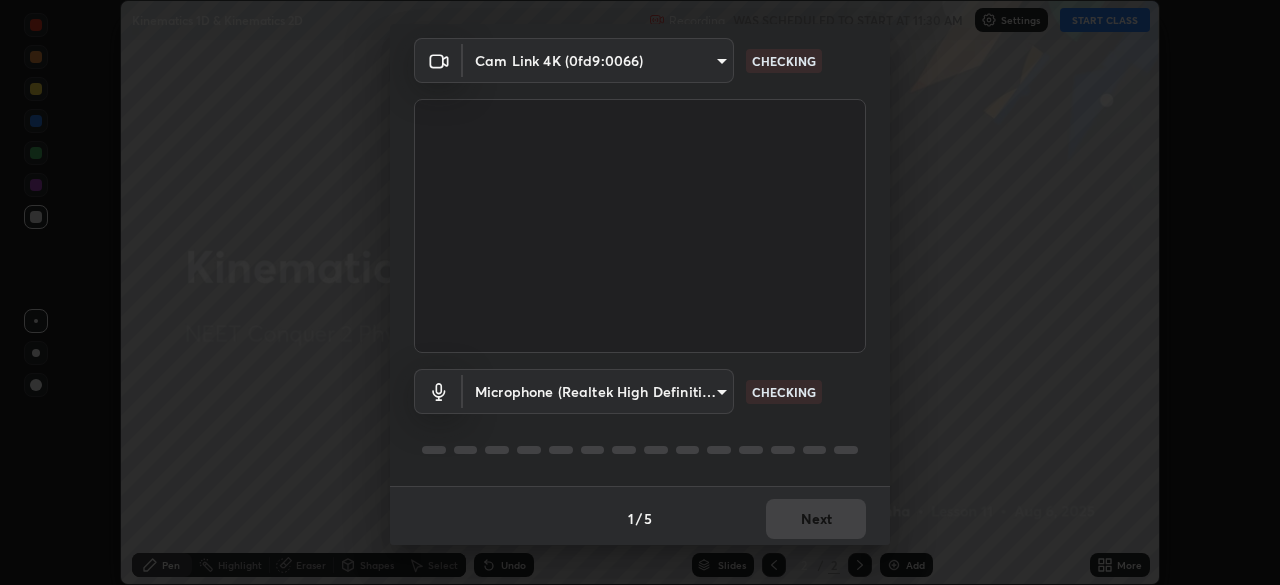 scroll, scrollTop: 71, scrollLeft: 0, axis: vertical 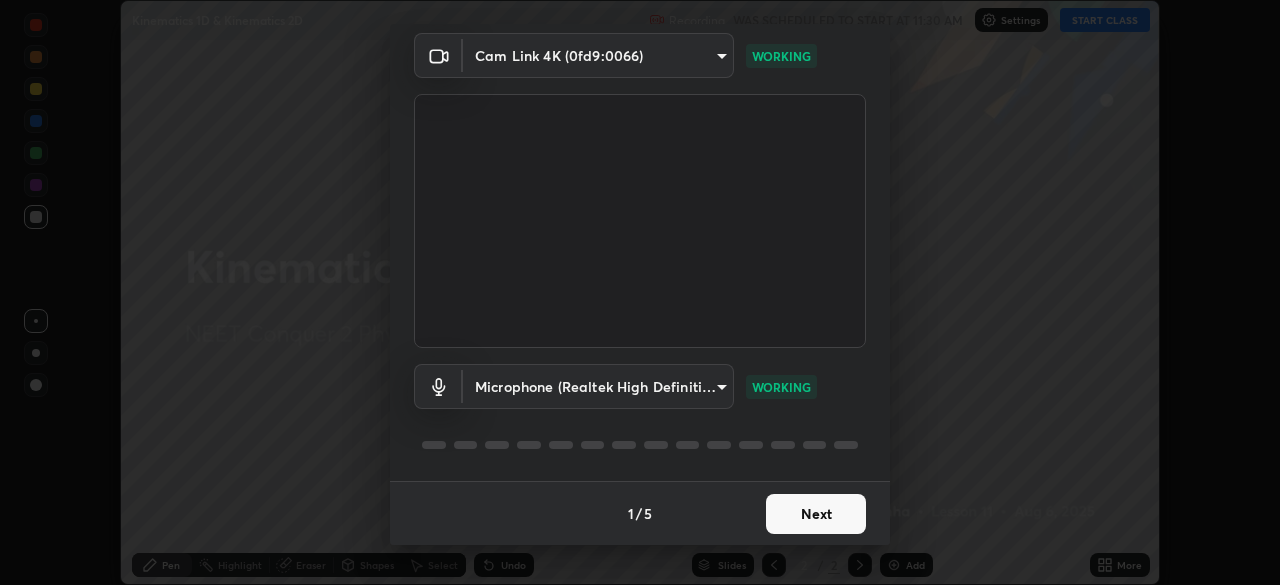 click on "Next" at bounding box center (816, 514) 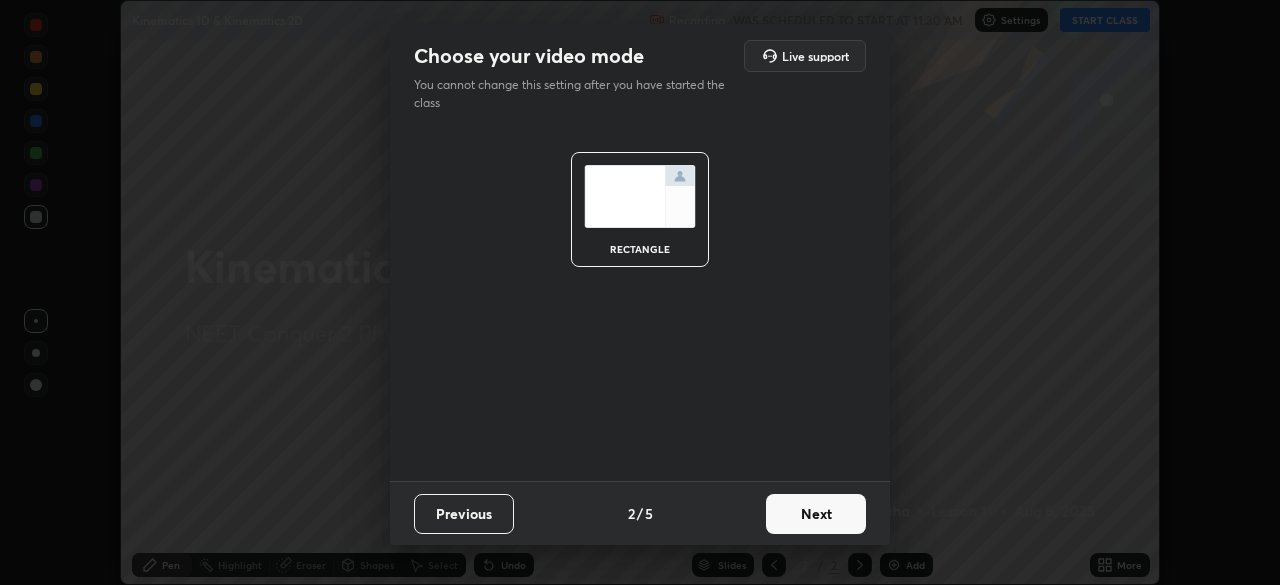scroll, scrollTop: 0, scrollLeft: 0, axis: both 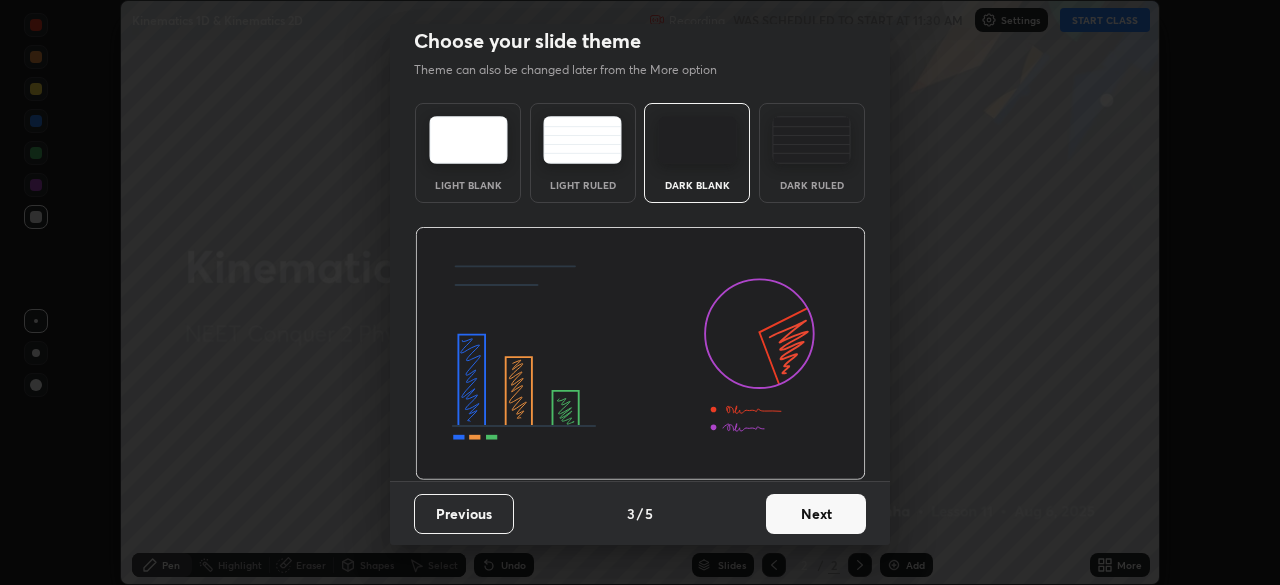click on "Next" at bounding box center [816, 514] 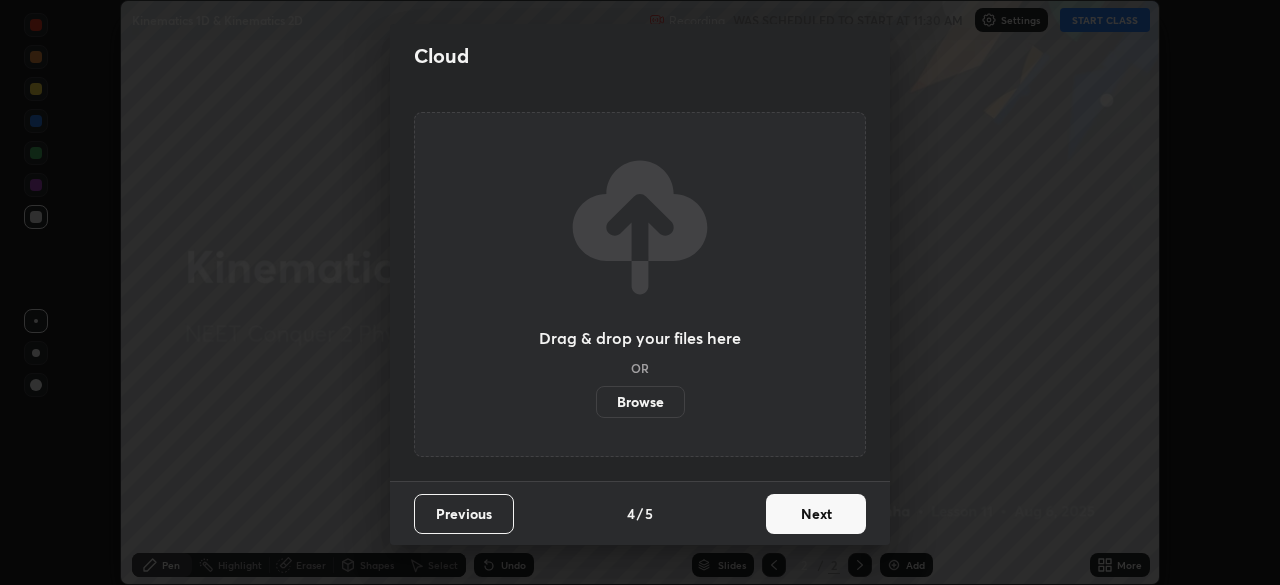 click on "Next" at bounding box center (816, 514) 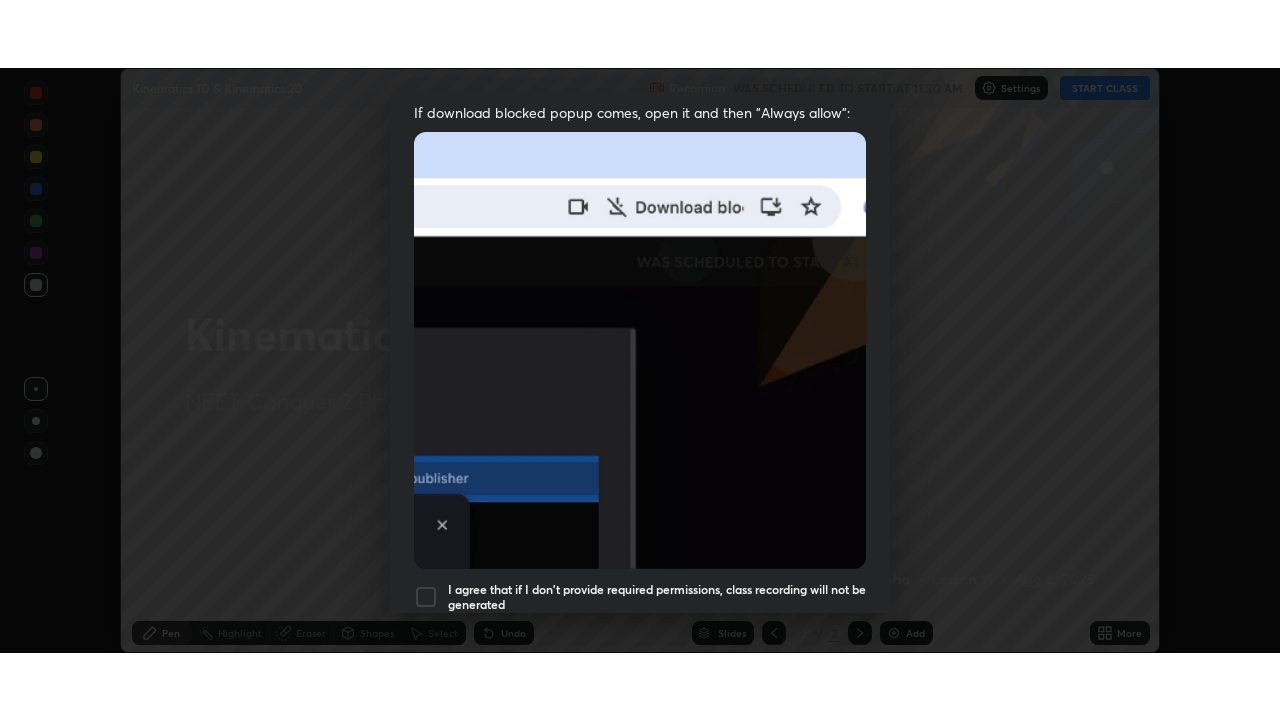 scroll, scrollTop: 479, scrollLeft: 0, axis: vertical 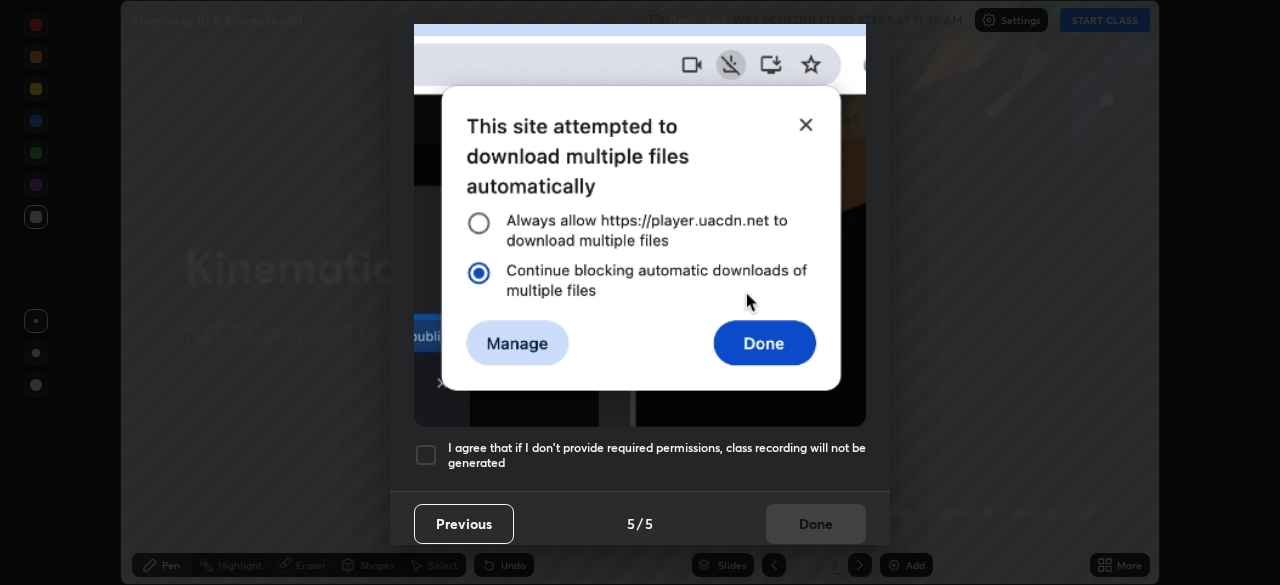 click at bounding box center [426, 455] 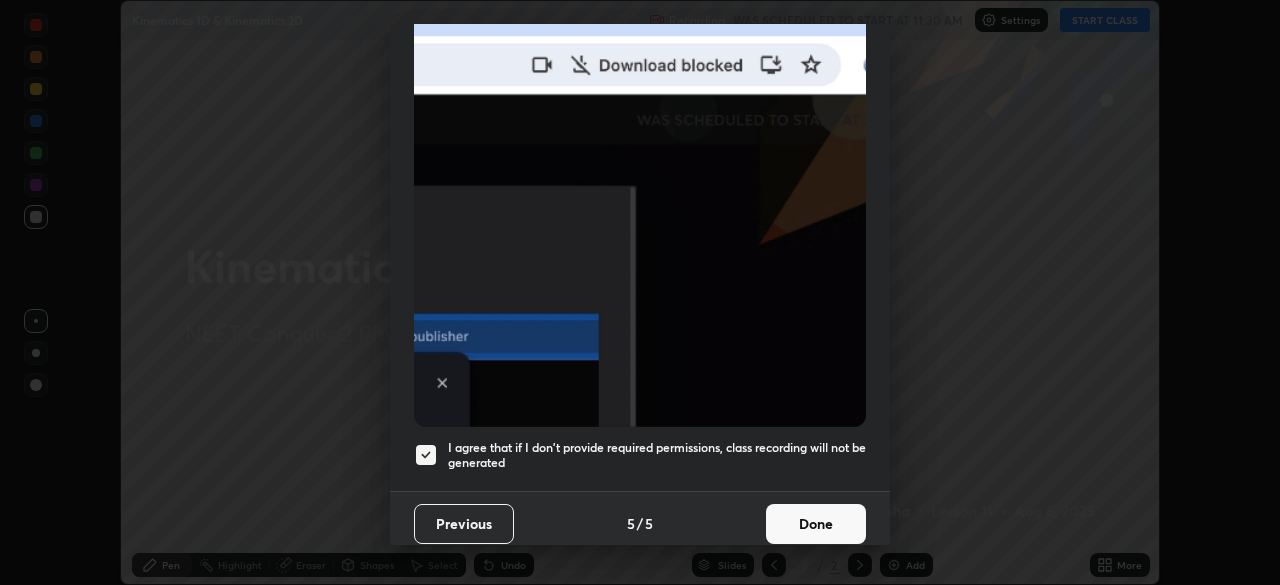 click on "Done" at bounding box center [816, 524] 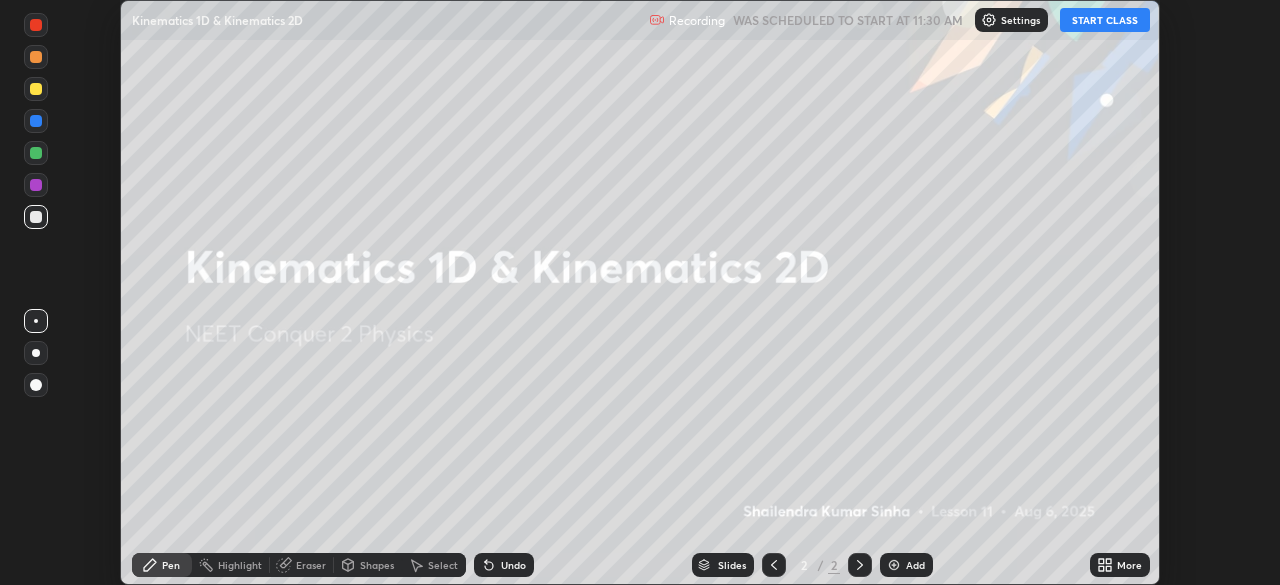 click 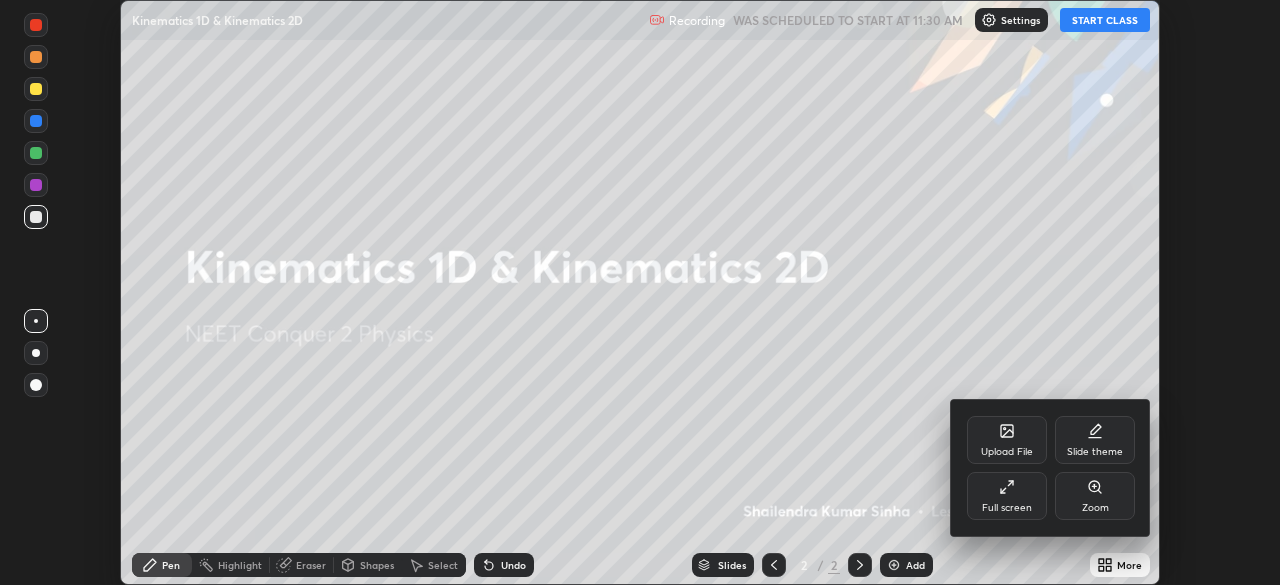 click on "Full screen" at bounding box center [1007, 508] 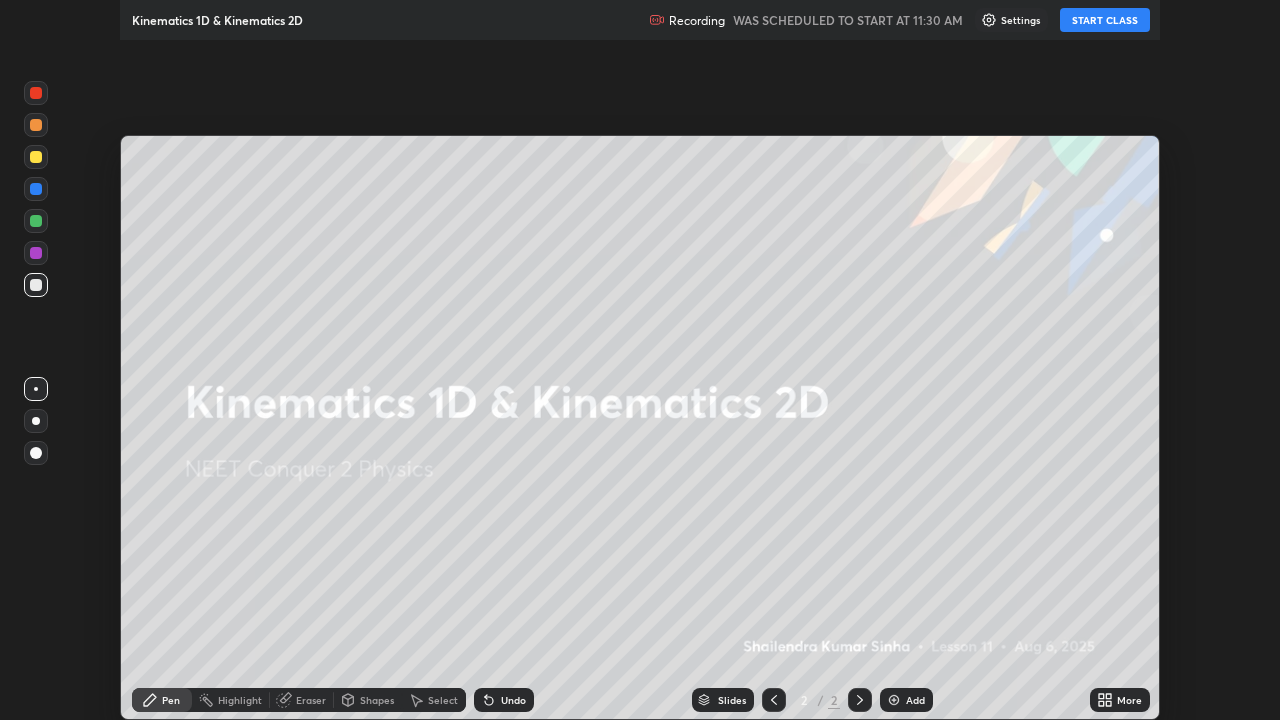 scroll, scrollTop: 99280, scrollLeft: 98720, axis: both 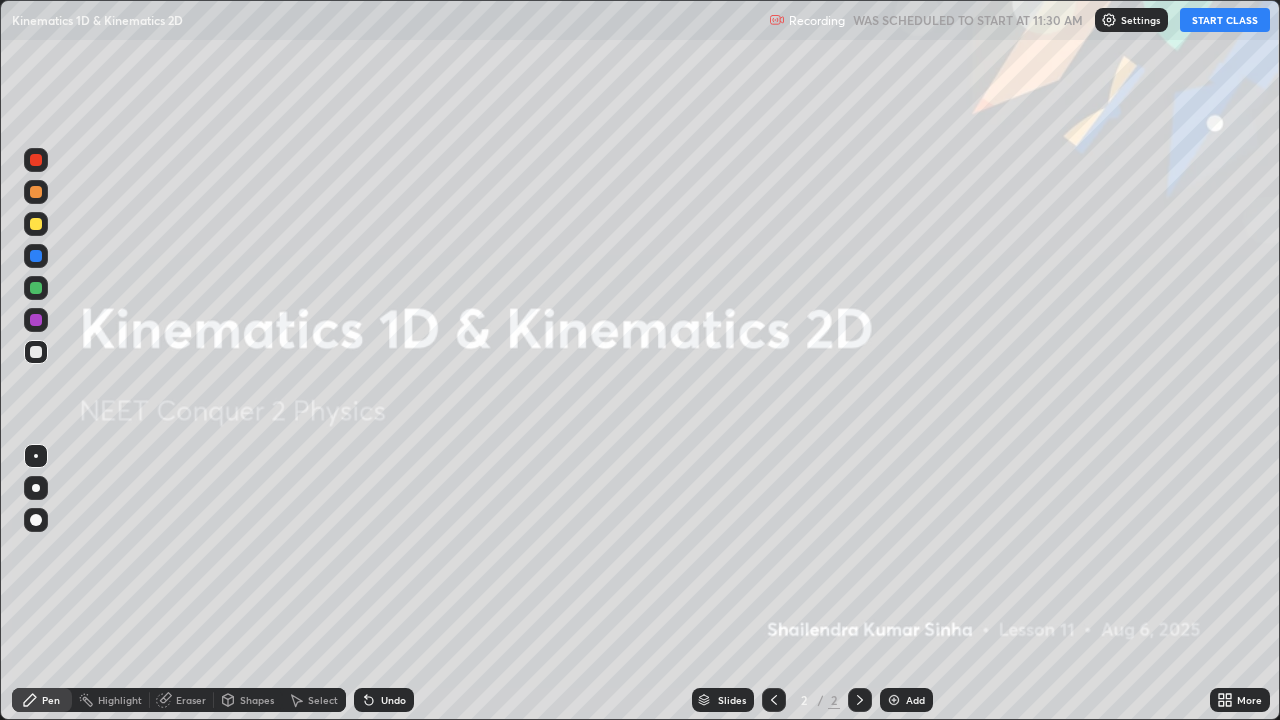 click on "START CLASS" at bounding box center (1225, 20) 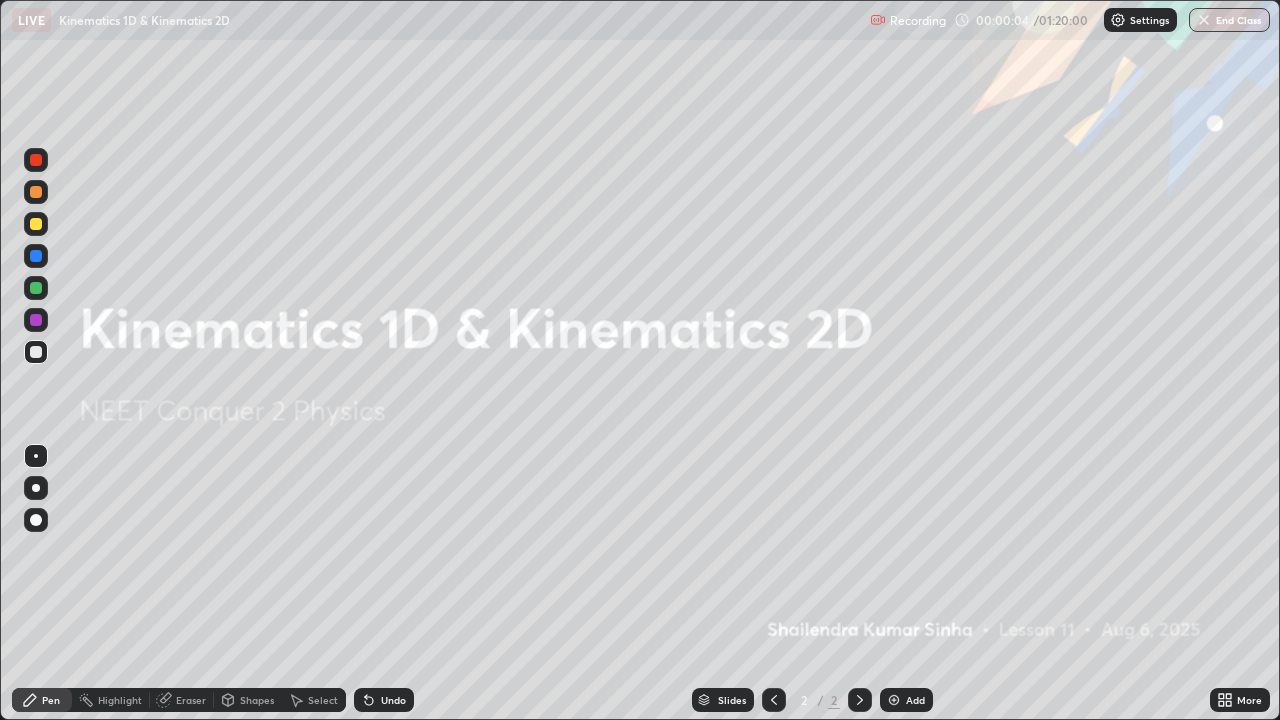 click at bounding box center [894, 700] 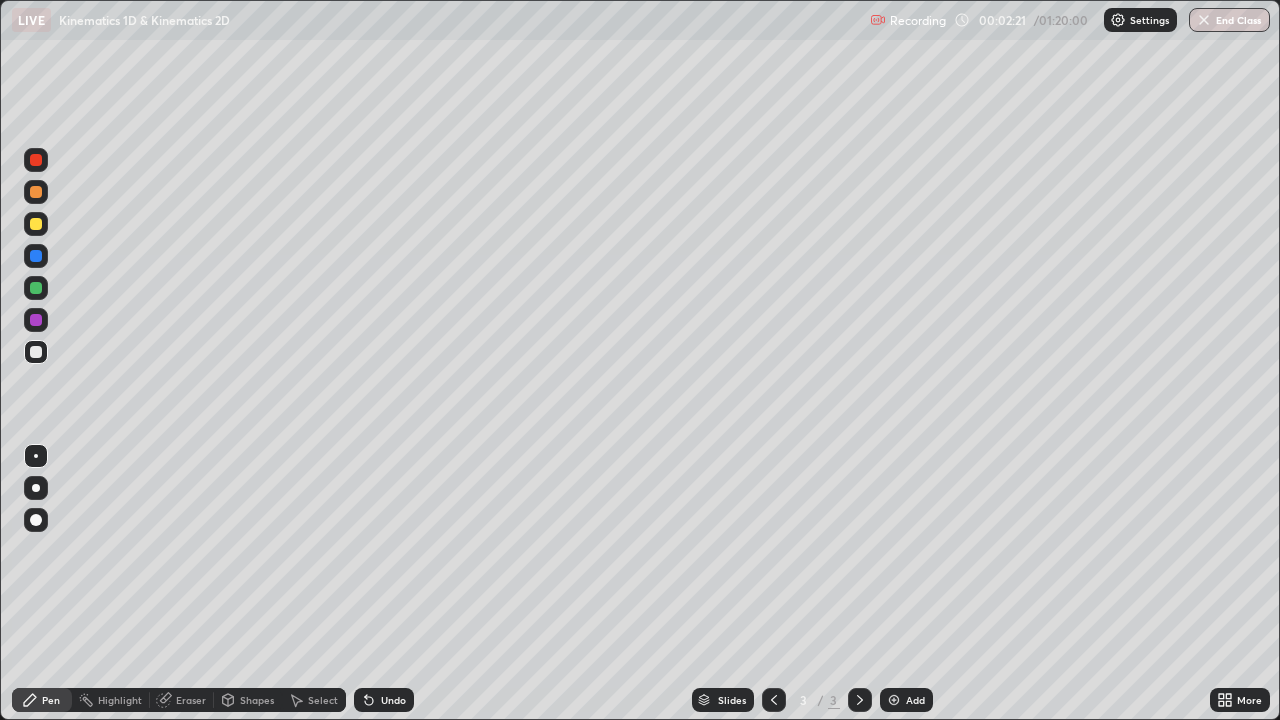 click on "Eraser" at bounding box center (191, 700) 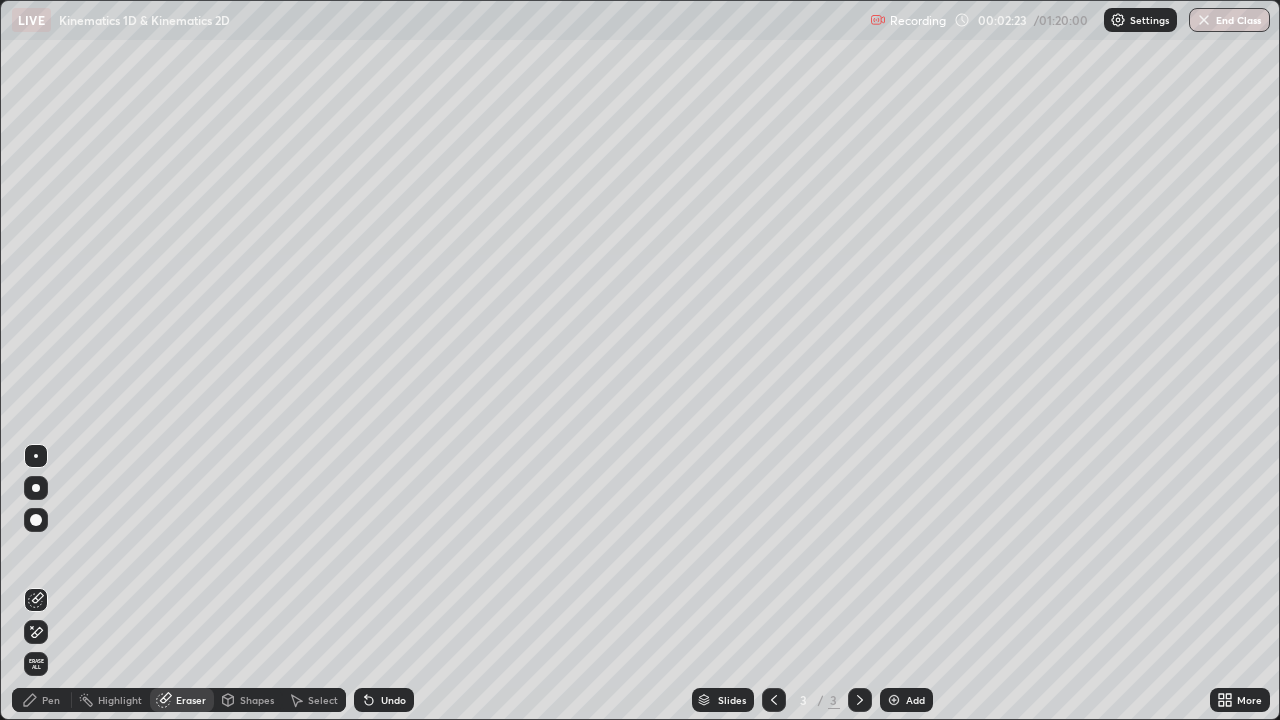 click on "Pen" at bounding box center (51, 700) 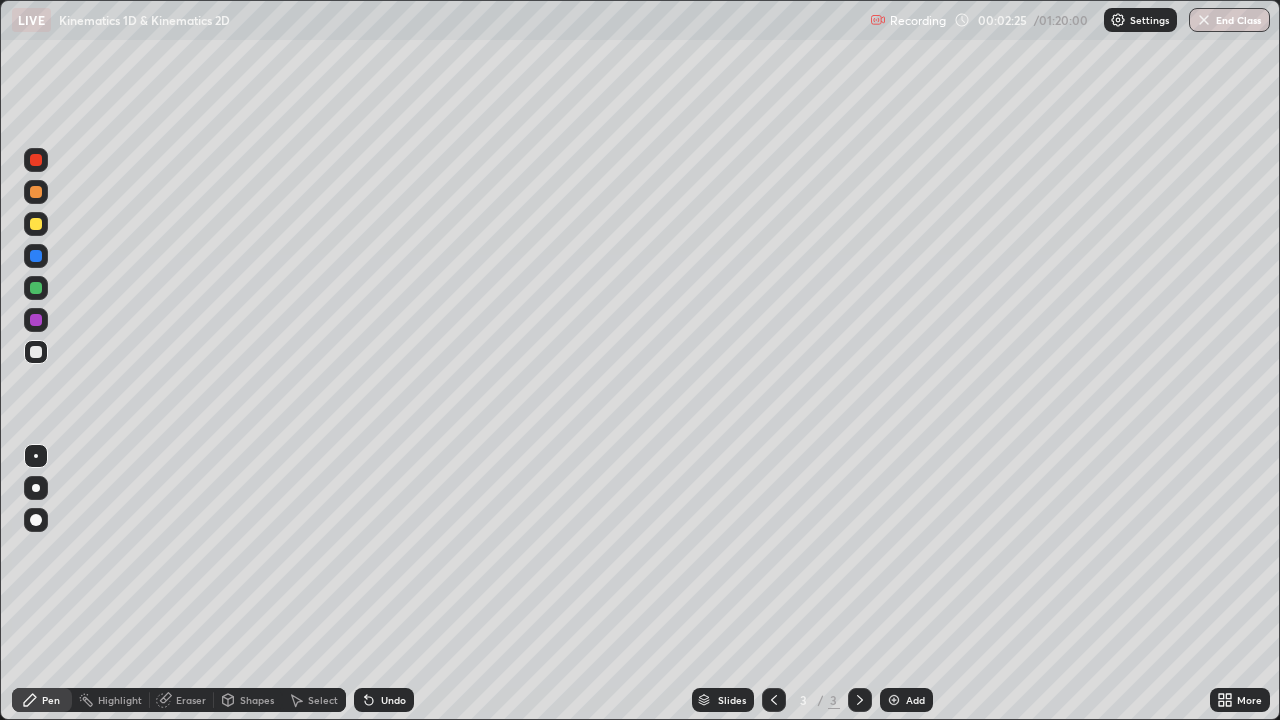 click on "Eraser" at bounding box center [191, 700] 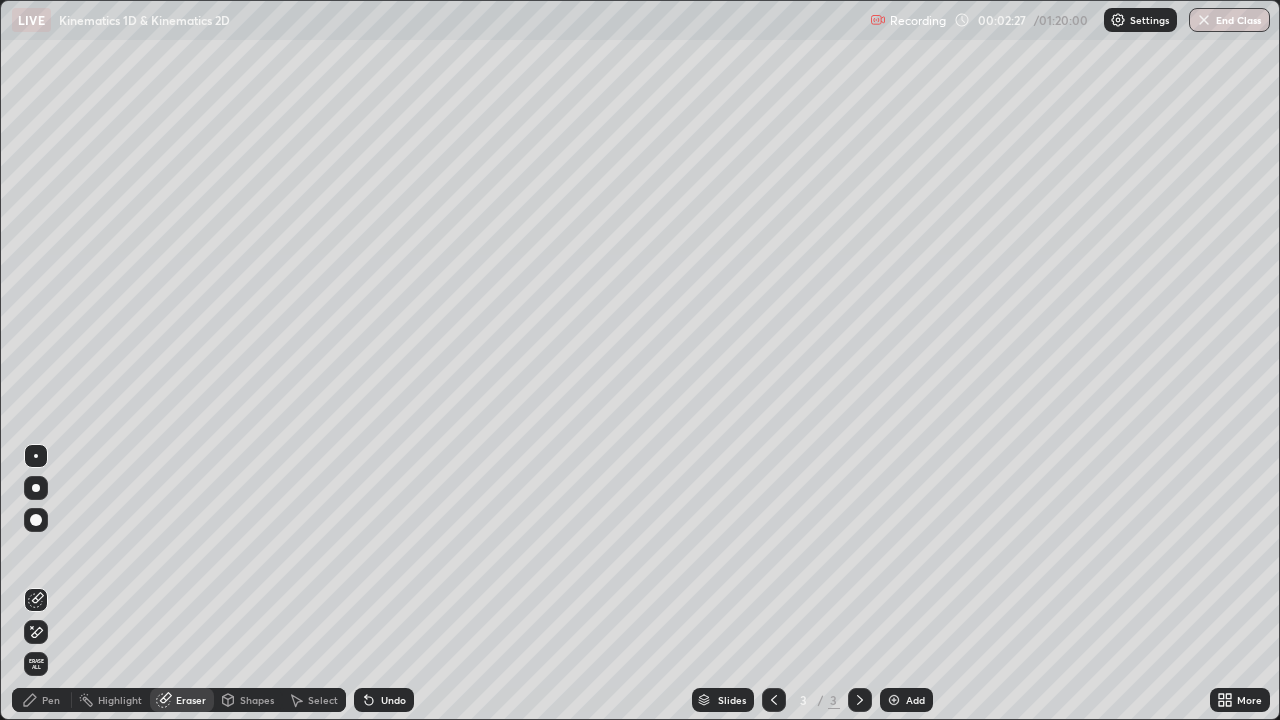 click on "Pen" at bounding box center (42, 700) 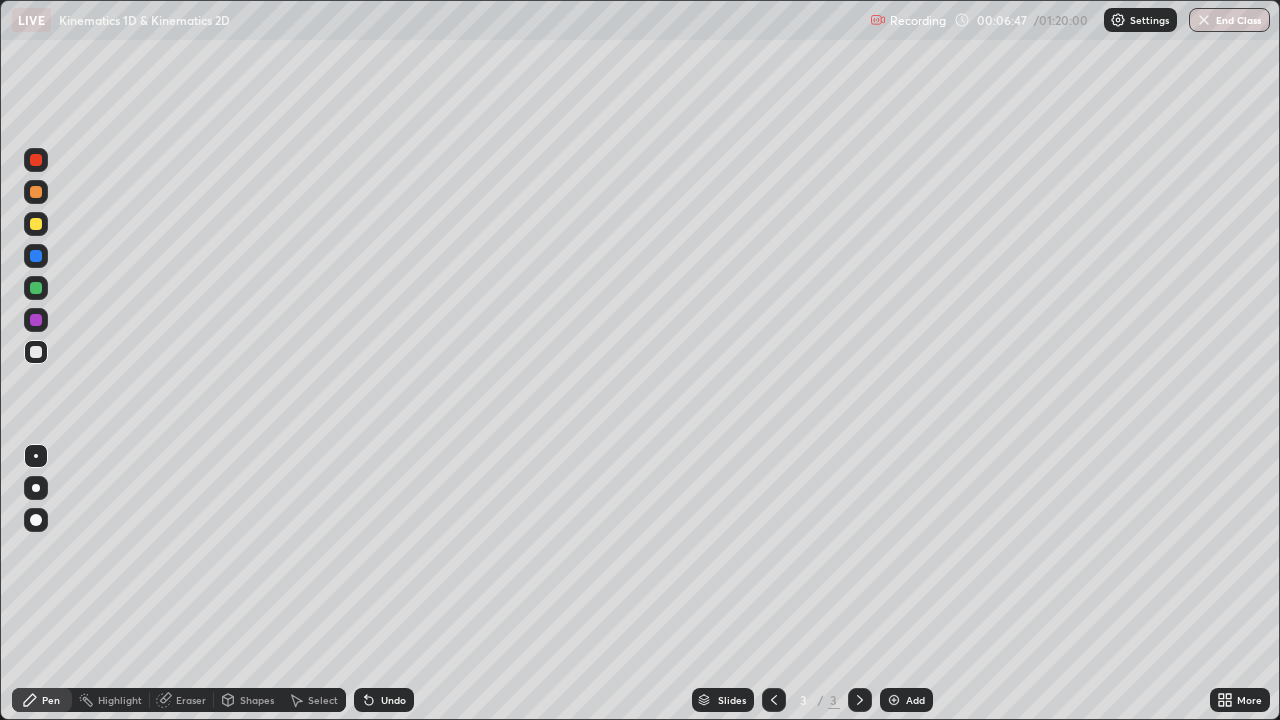 click on "Eraser" at bounding box center (182, 700) 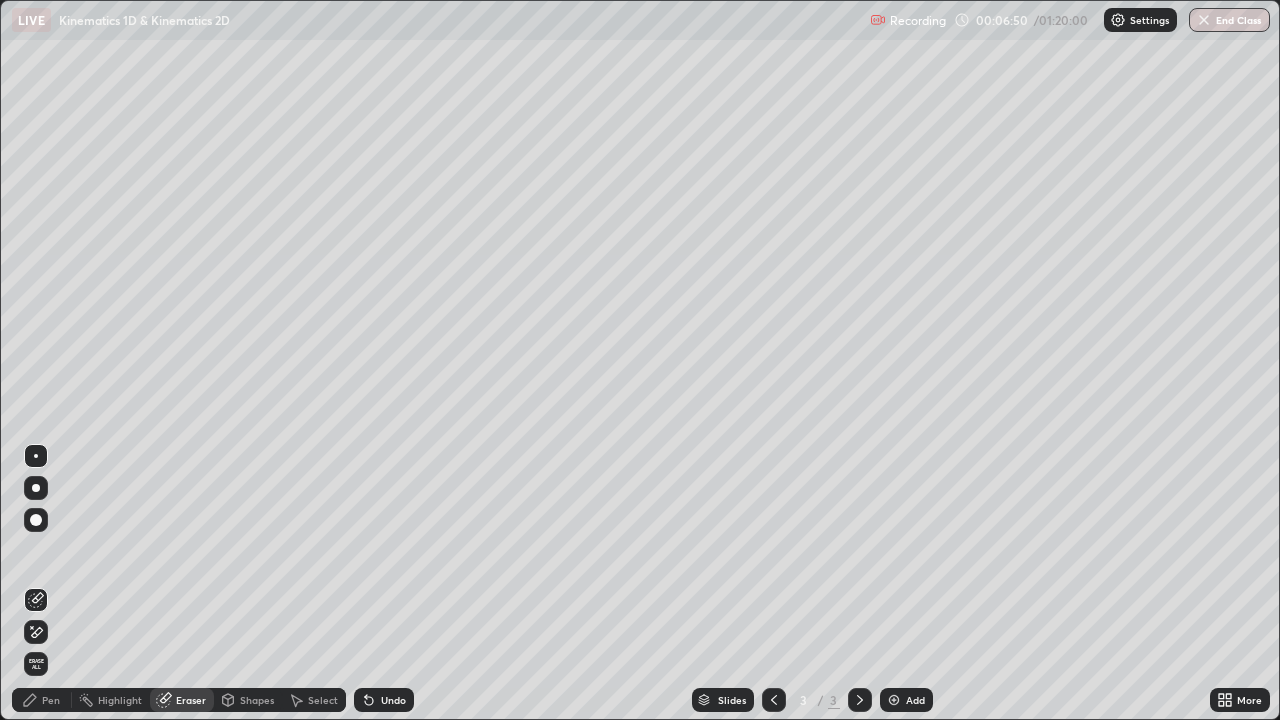 click on "Pen" at bounding box center (51, 700) 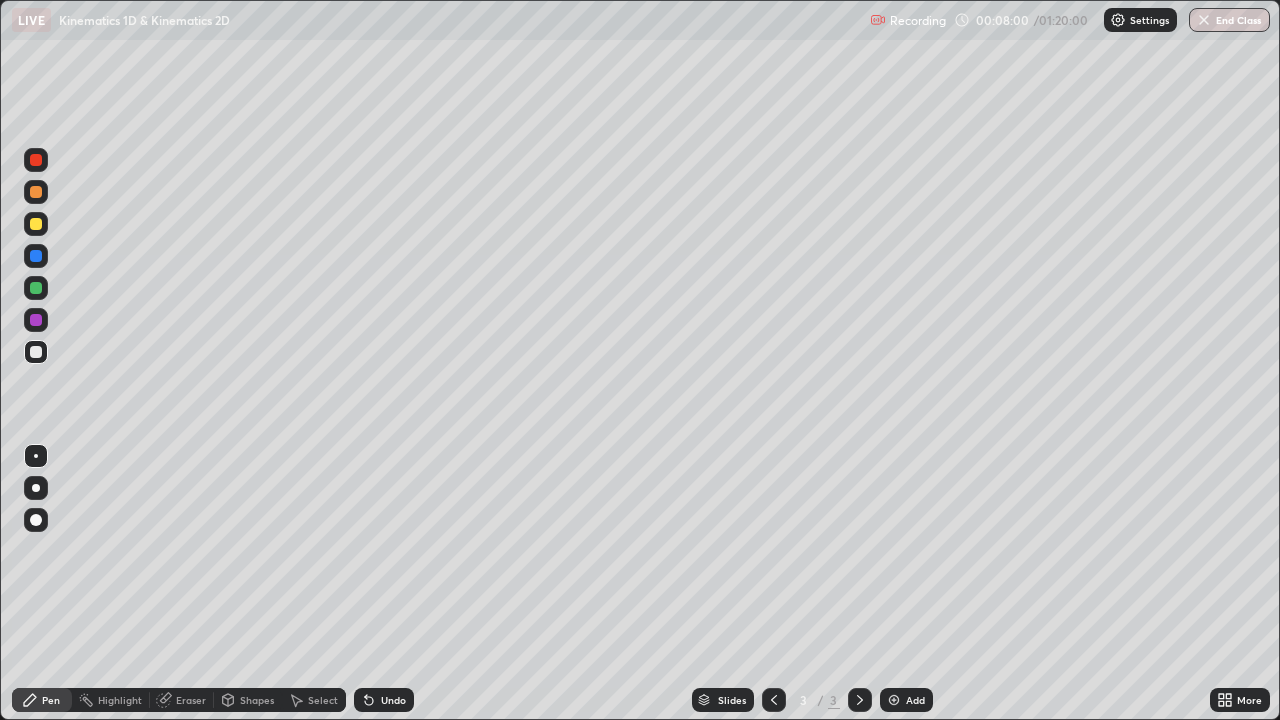 click on "Eraser" at bounding box center [182, 700] 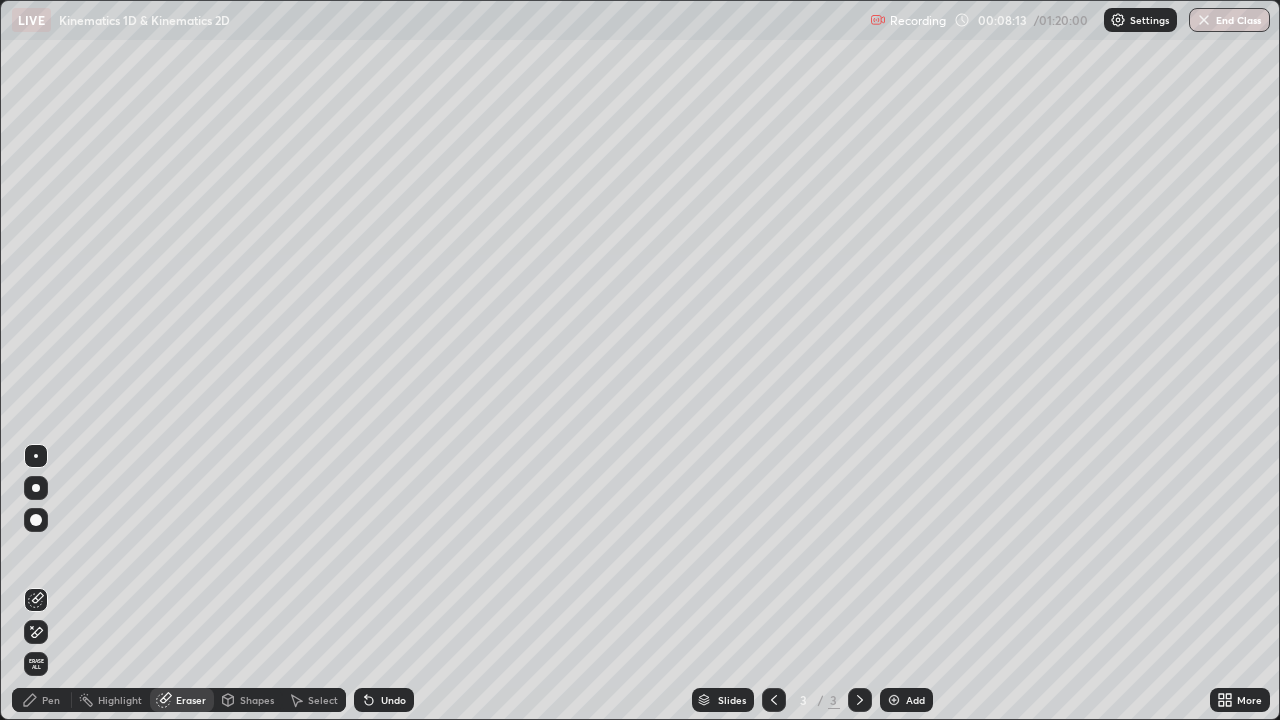 click on "Eraser" at bounding box center (191, 700) 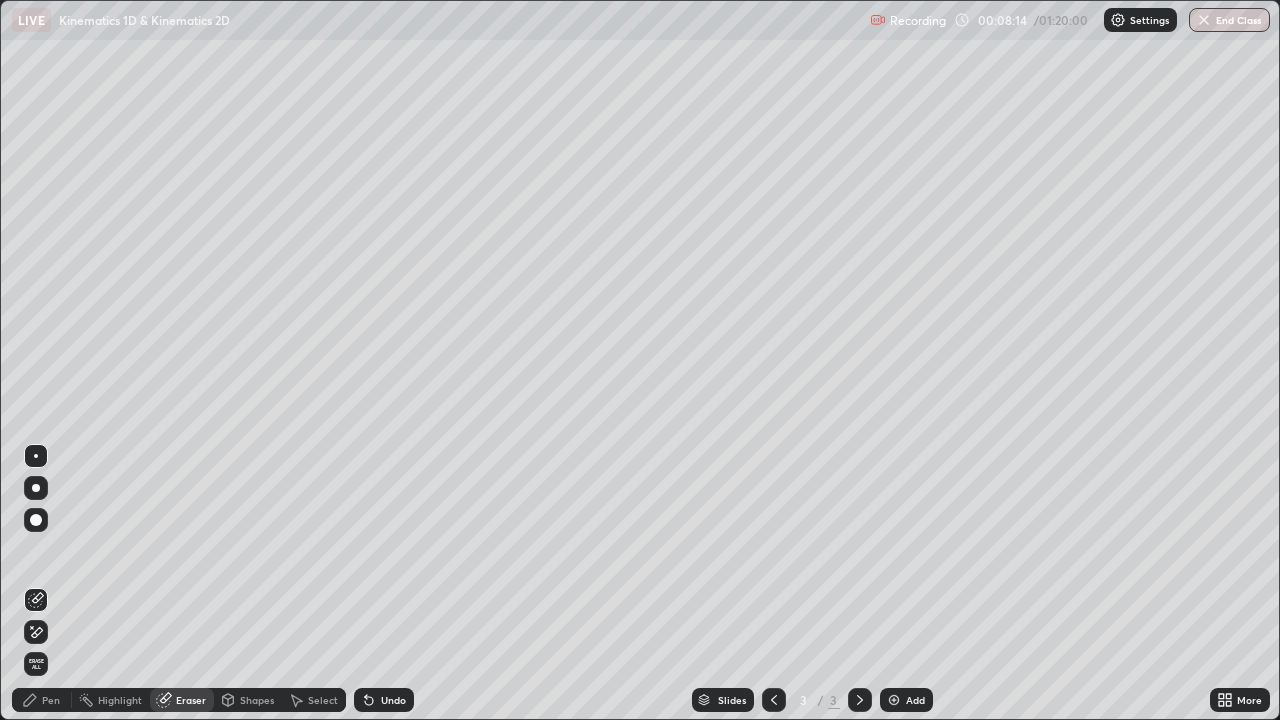 click on "Pen" at bounding box center (51, 700) 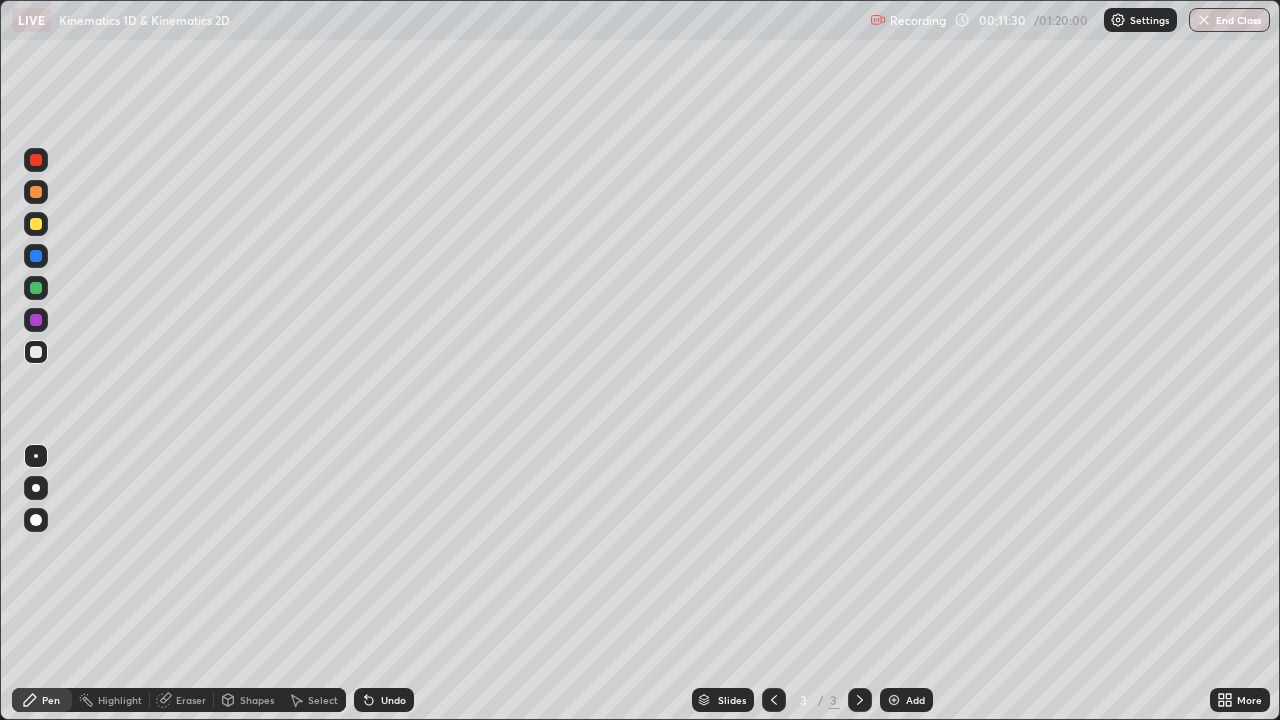 click at bounding box center [894, 700] 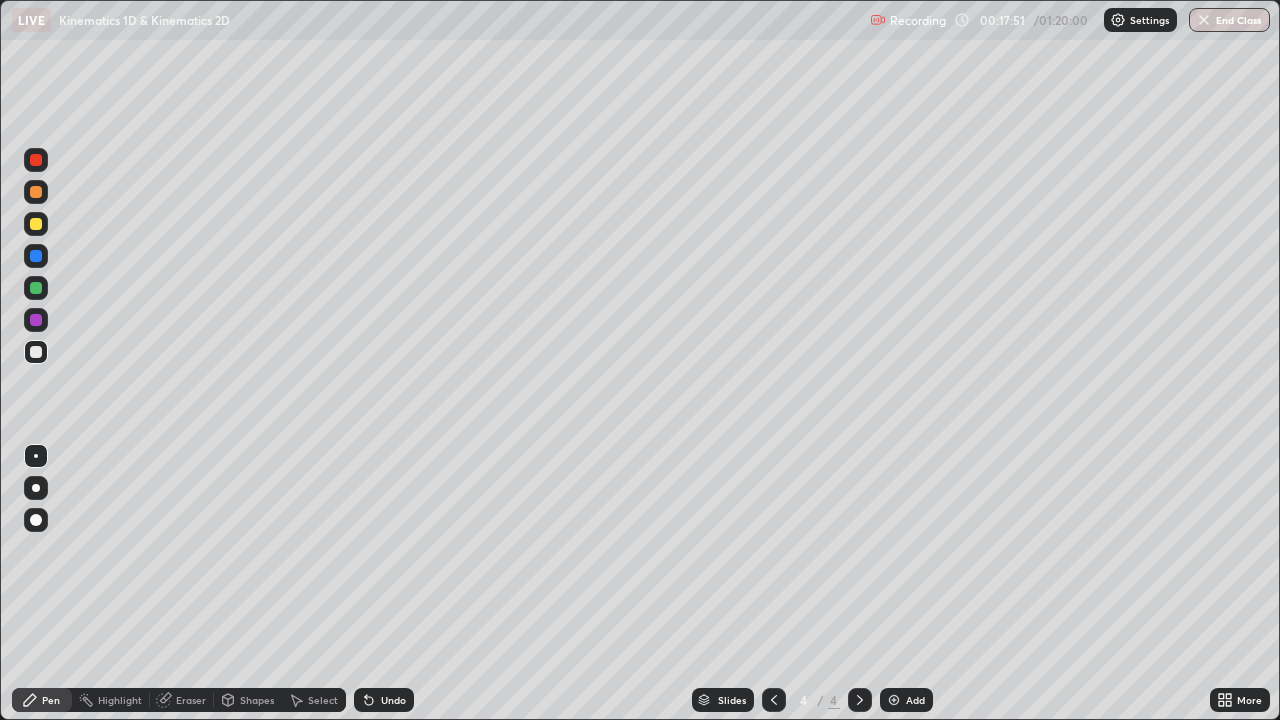 click at bounding box center (894, 700) 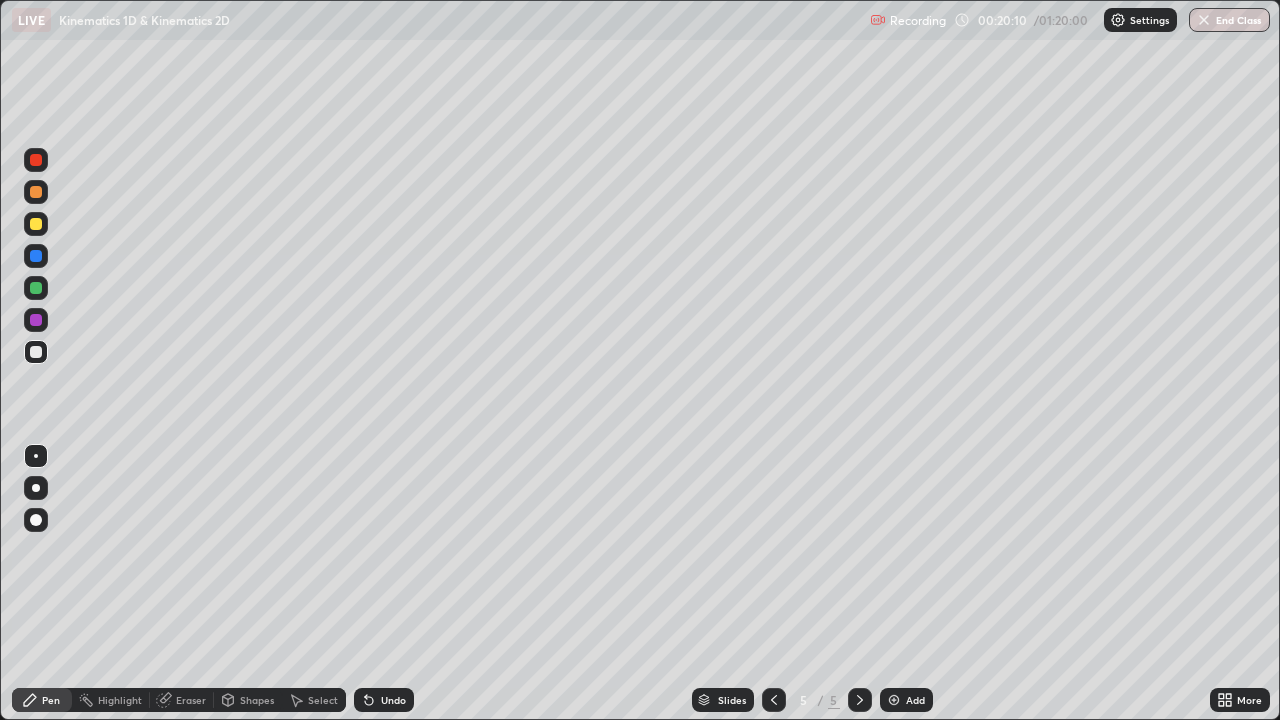 click on "Eraser" at bounding box center (191, 700) 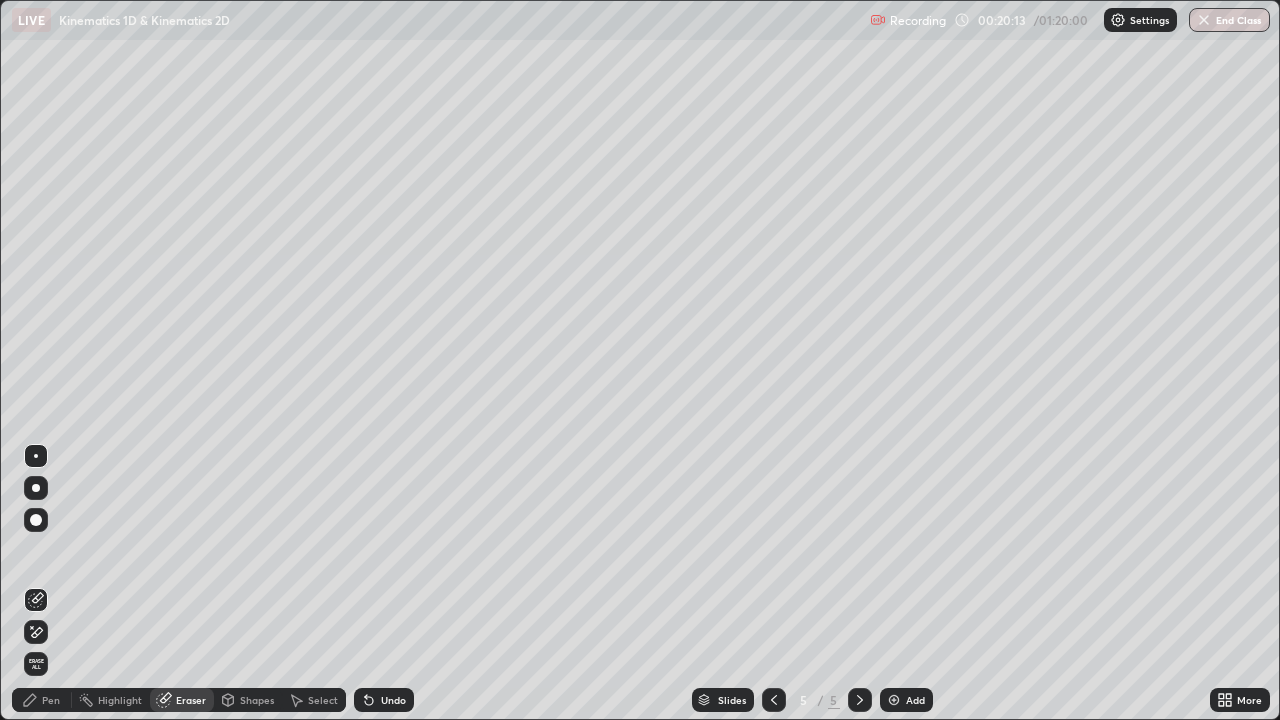 click on "Pen" at bounding box center (51, 700) 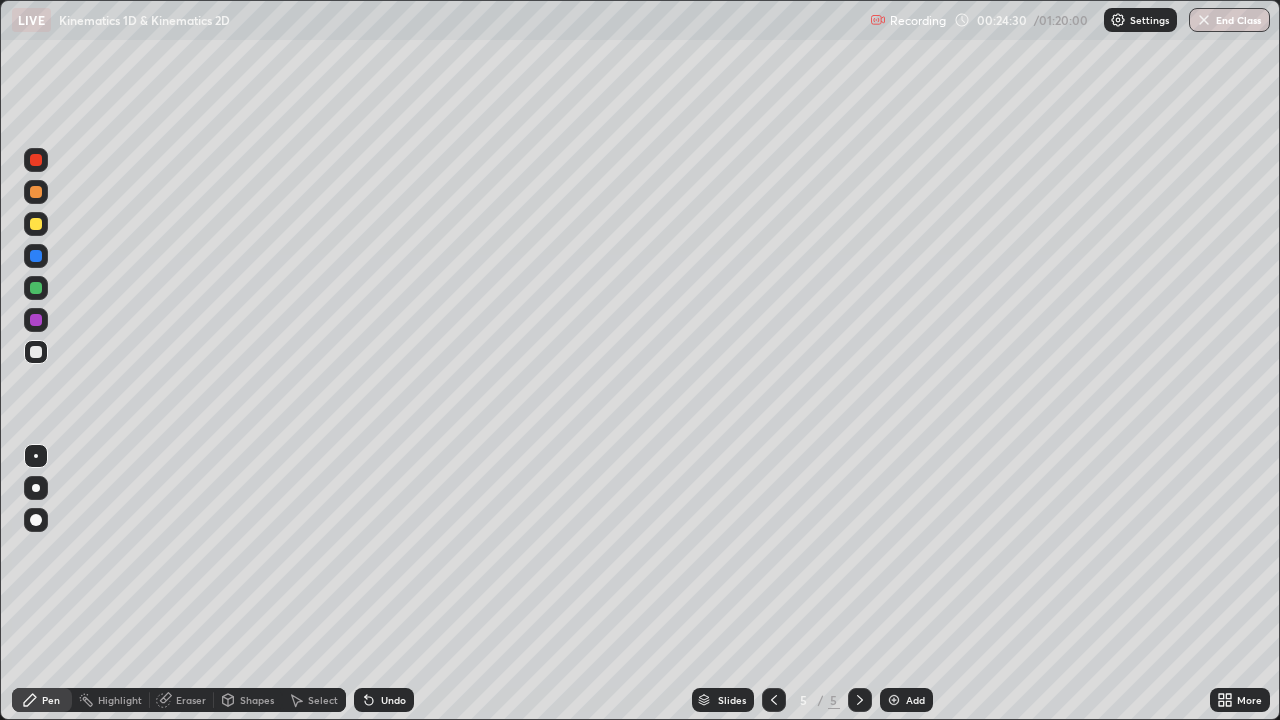 click on "Eraser" at bounding box center (191, 700) 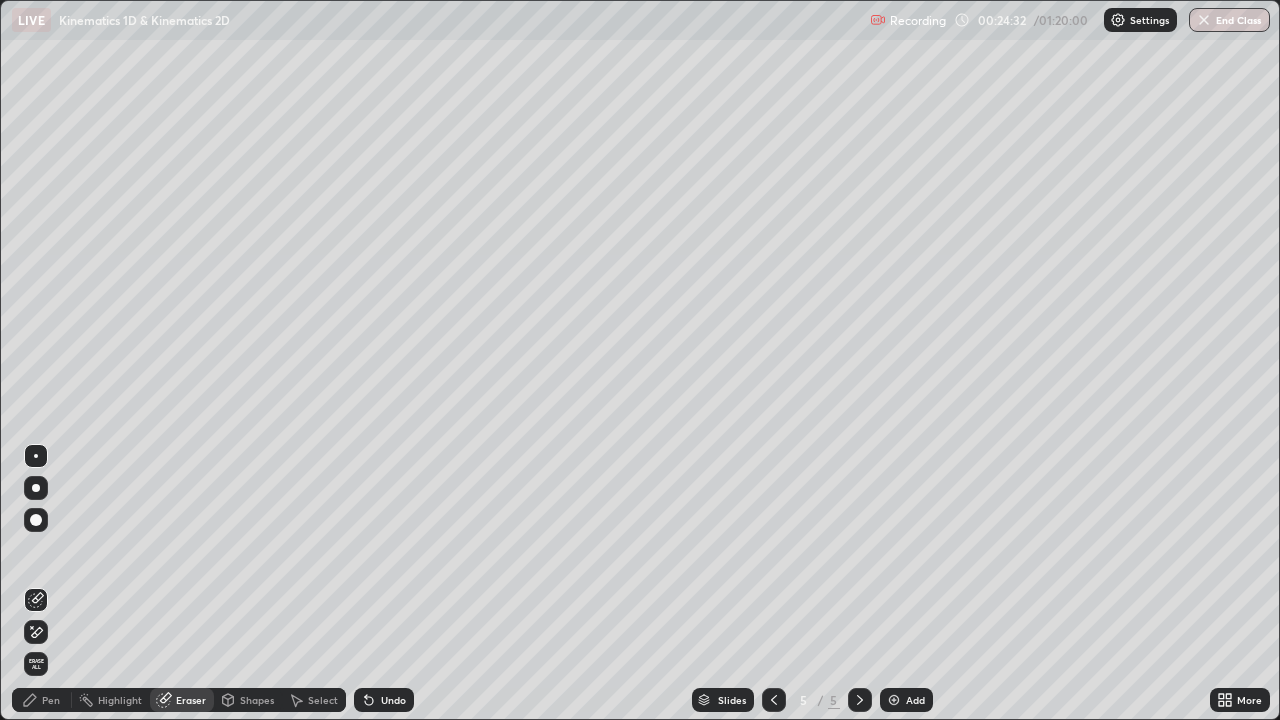click on "Pen" at bounding box center (51, 700) 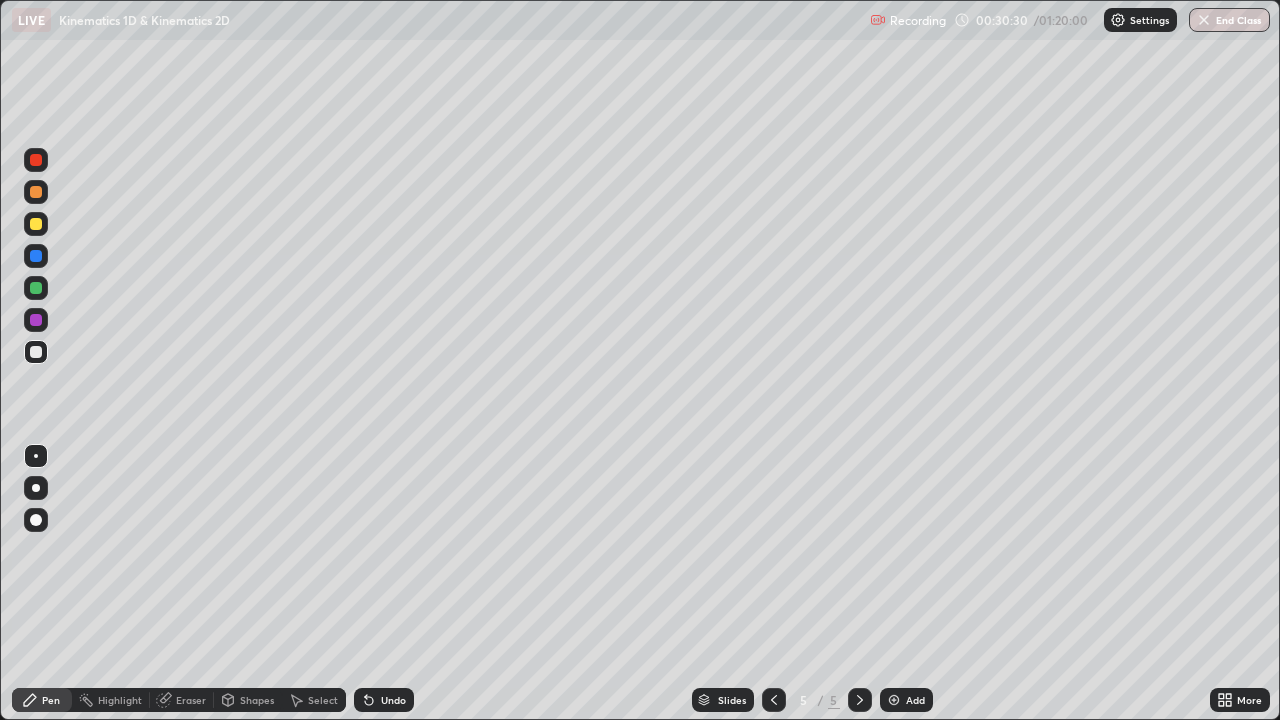 click on "Add" at bounding box center [906, 700] 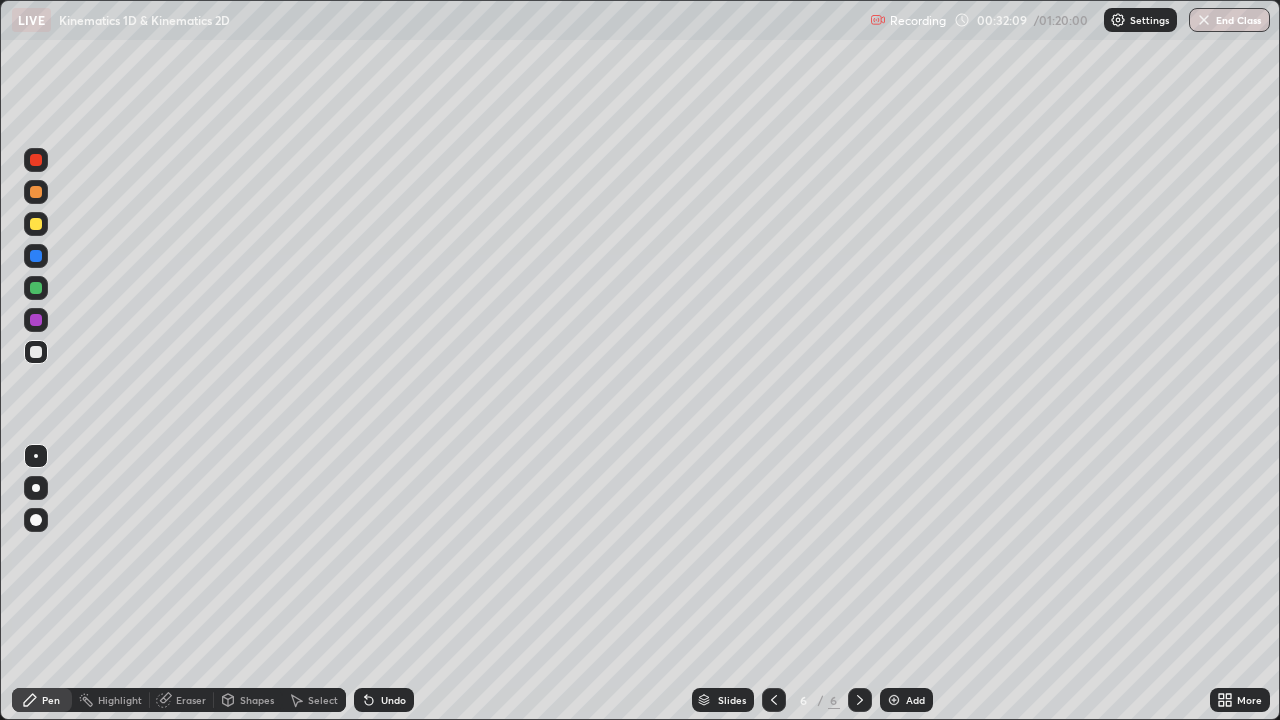 click at bounding box center [36, 224] 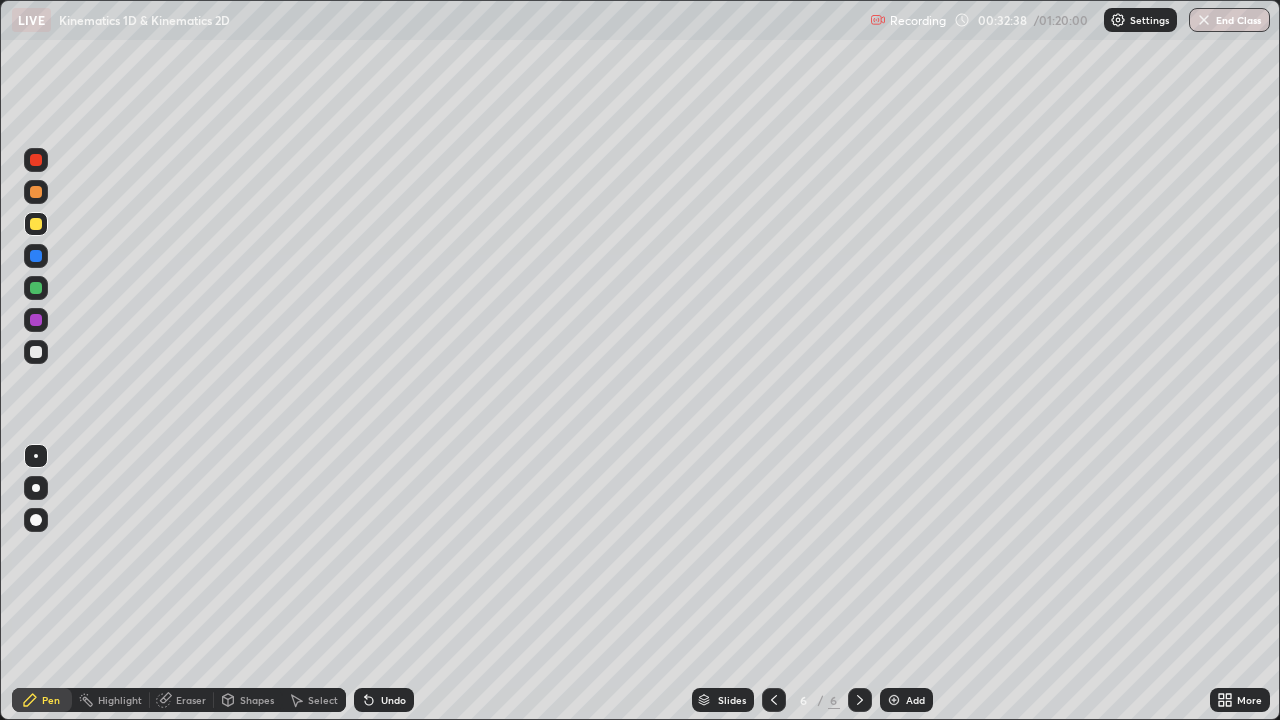 click on "Eraser" at bounding box center [191, 700] 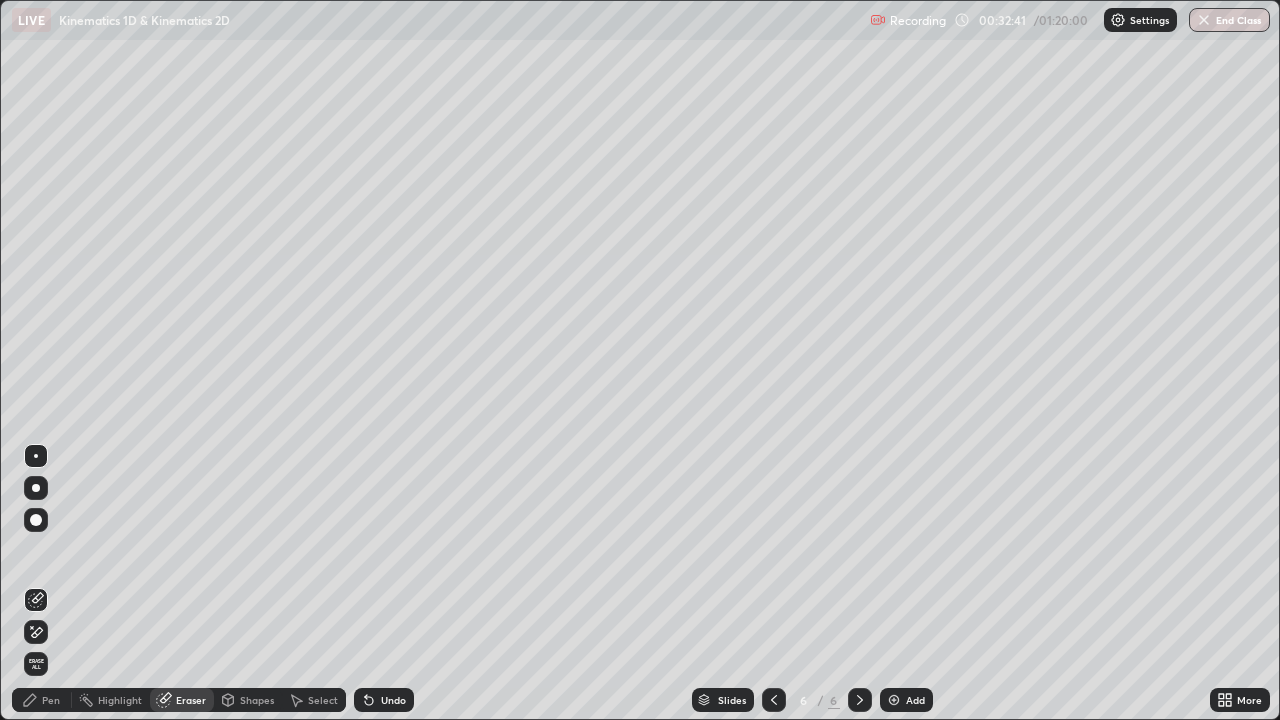 click on "Pen" at bounding box center [51, 700] 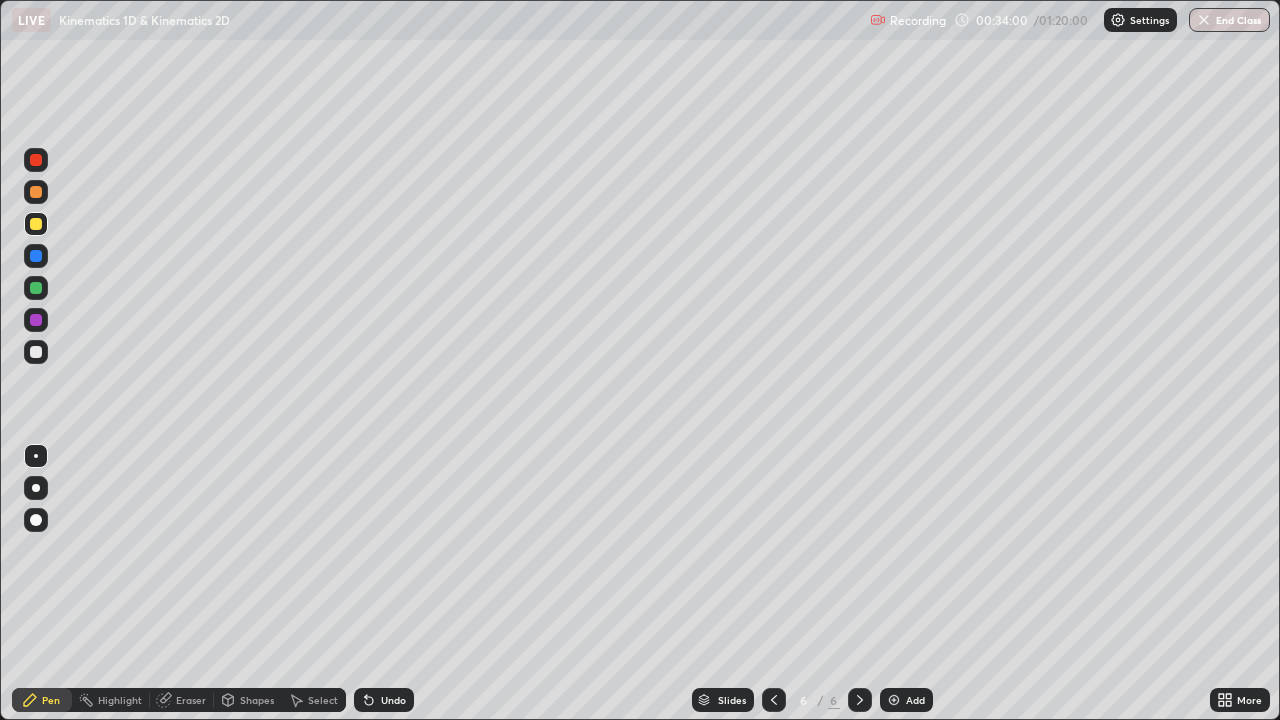 click at bounding box center (36, 320) 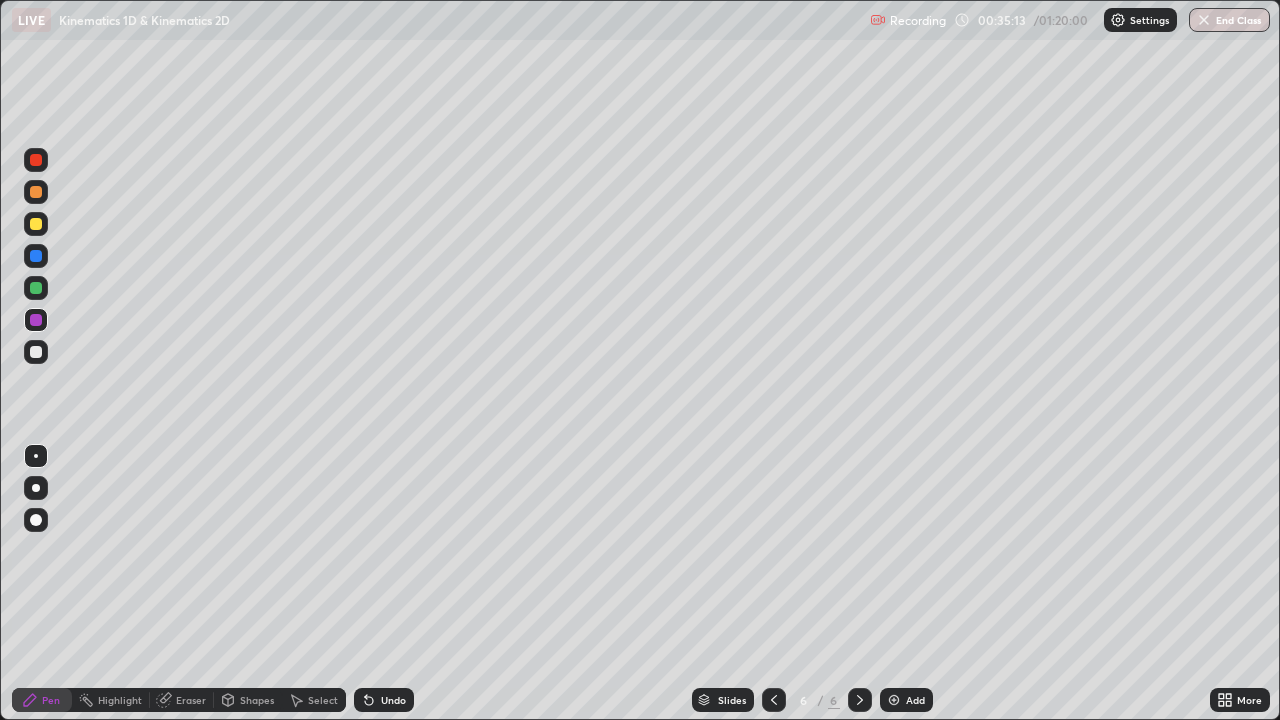 click on "Eraser" at bounding box center (191, 700) 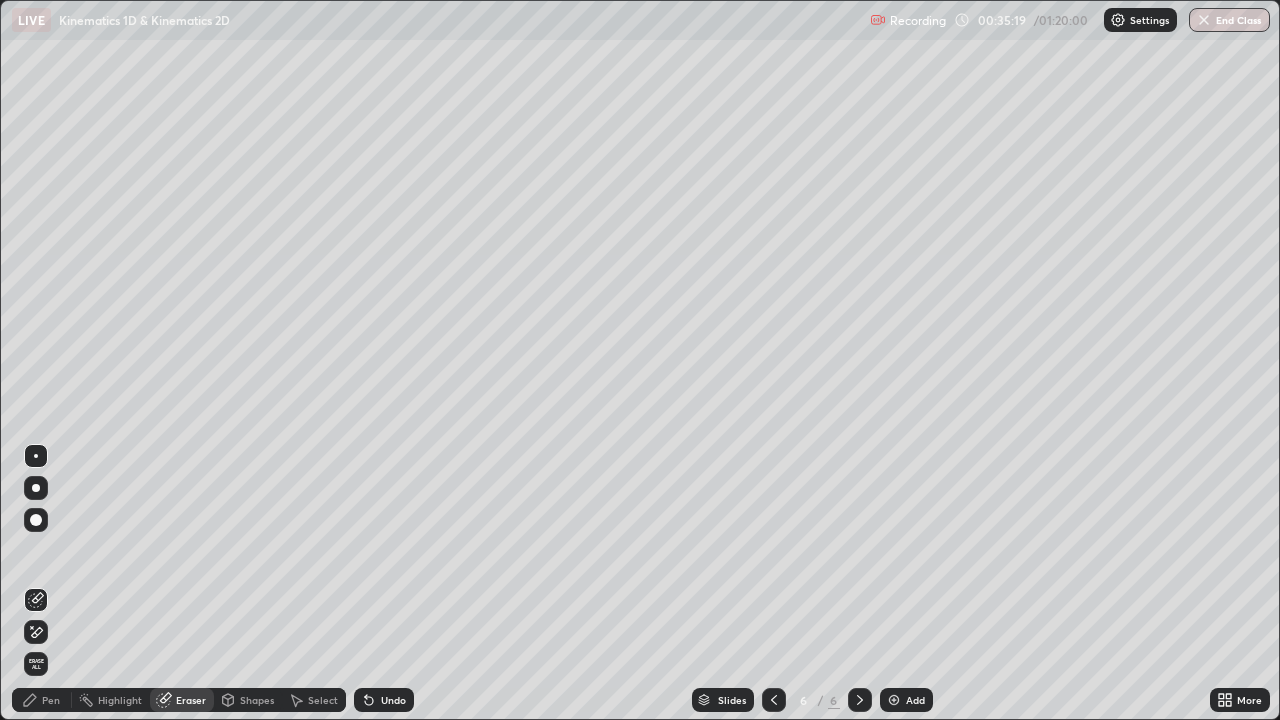click on "Pen" at bounding box center (51, 700) 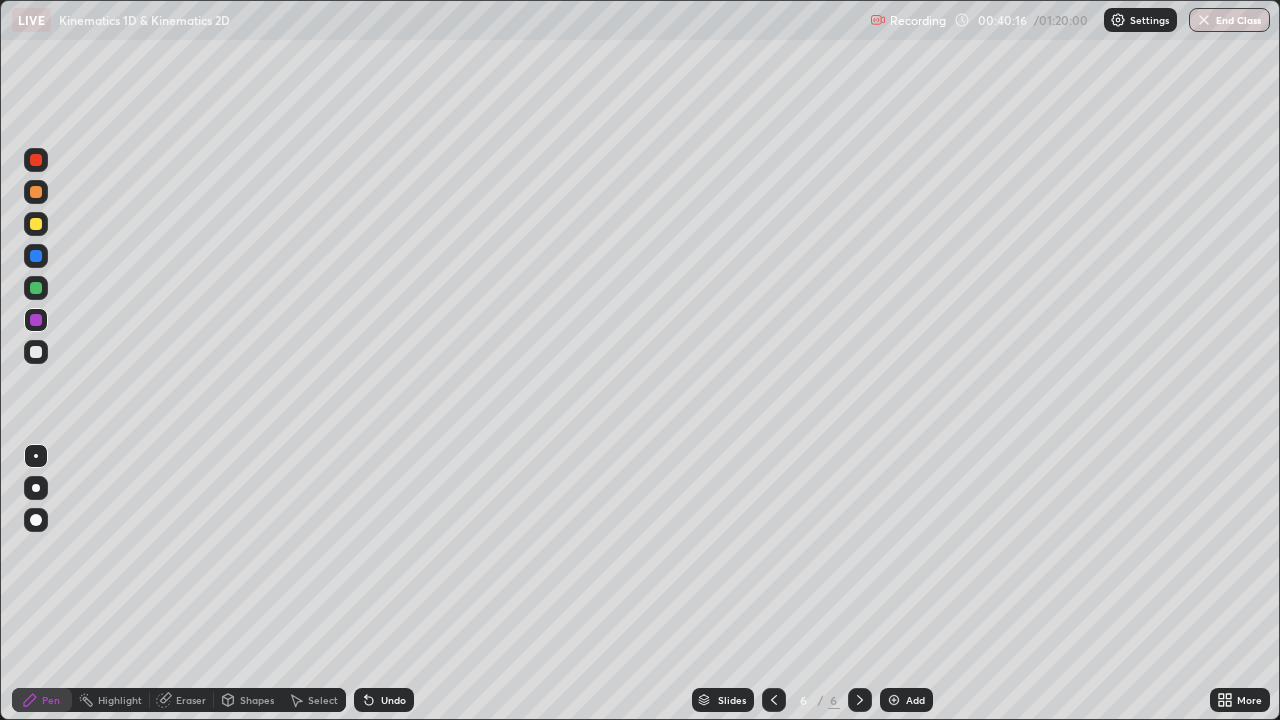 click at bounding box center [36, 224] 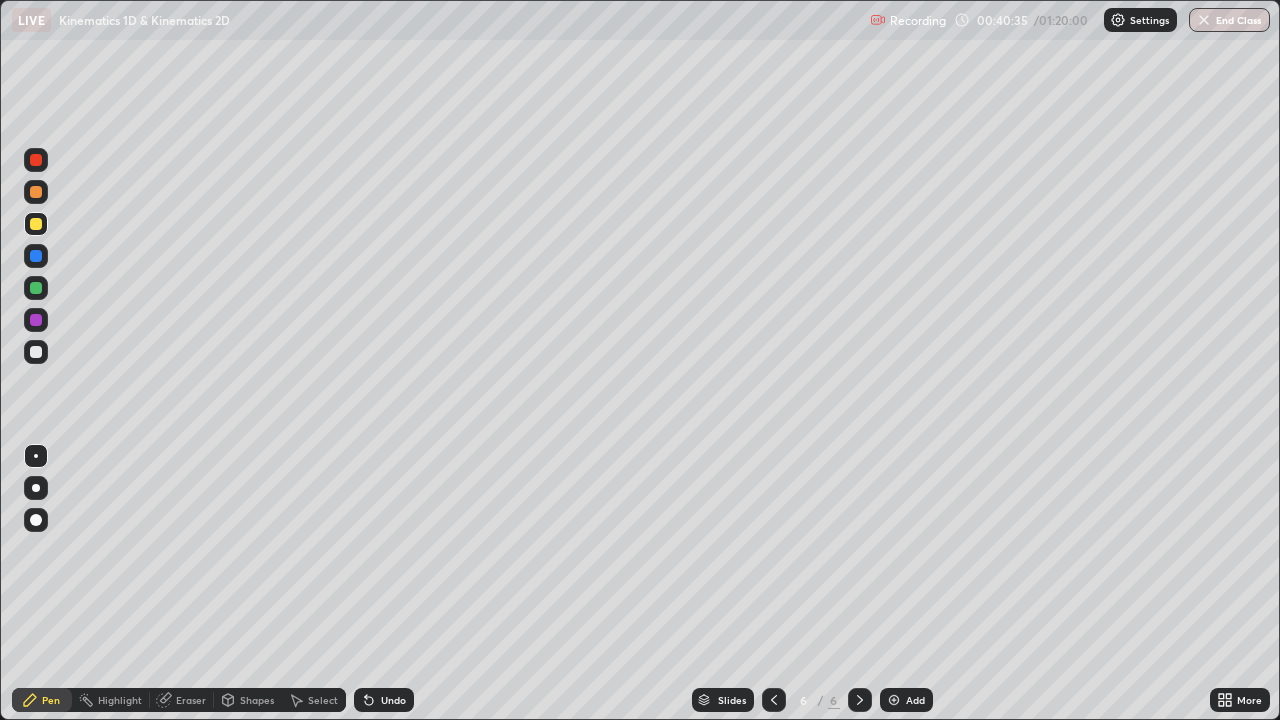 click on "Slides 6 / 6 Add" at bounding box center (812, 700) 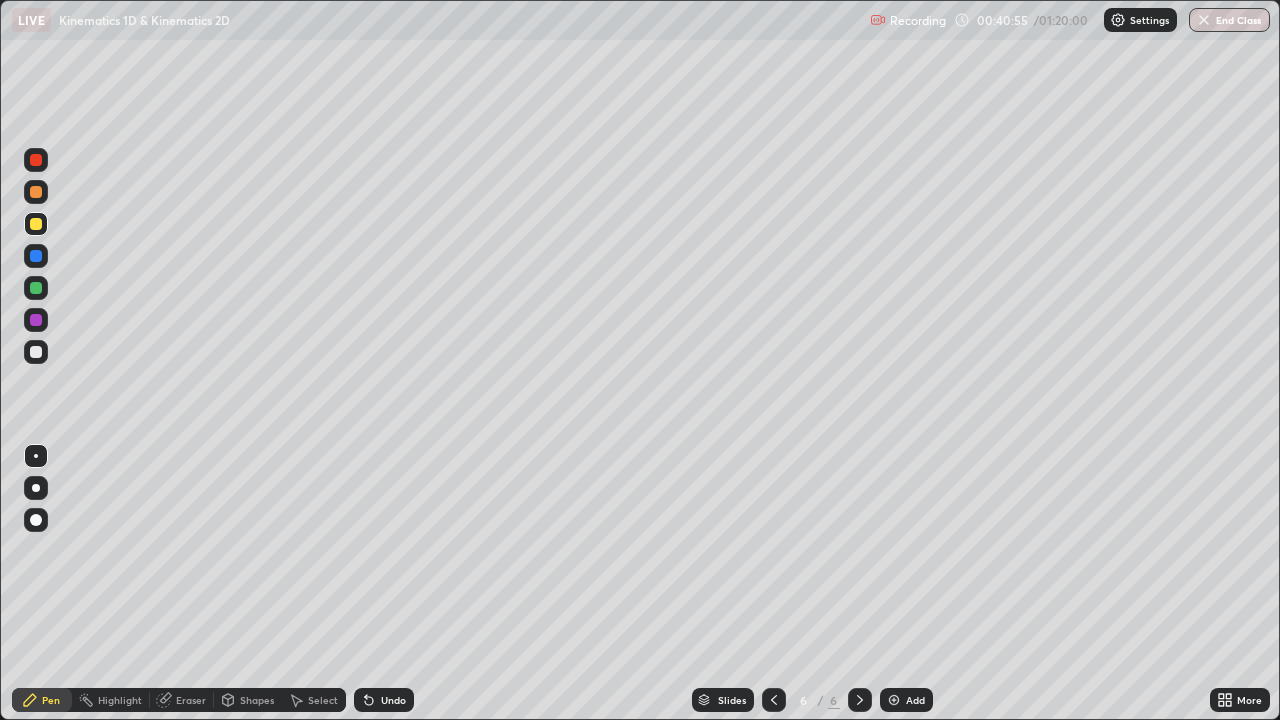 click on "Eraser" at bounding box center (191, 700) 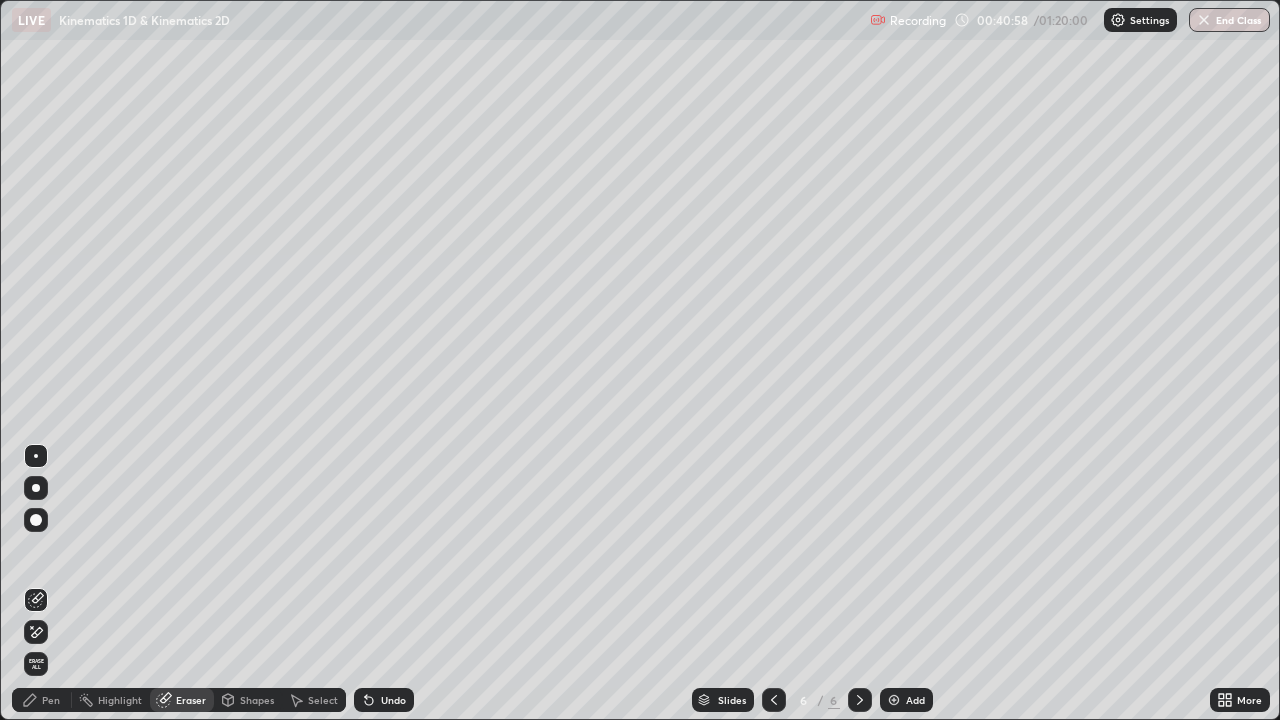 click on "Pen" at bounding box center [51, 700] 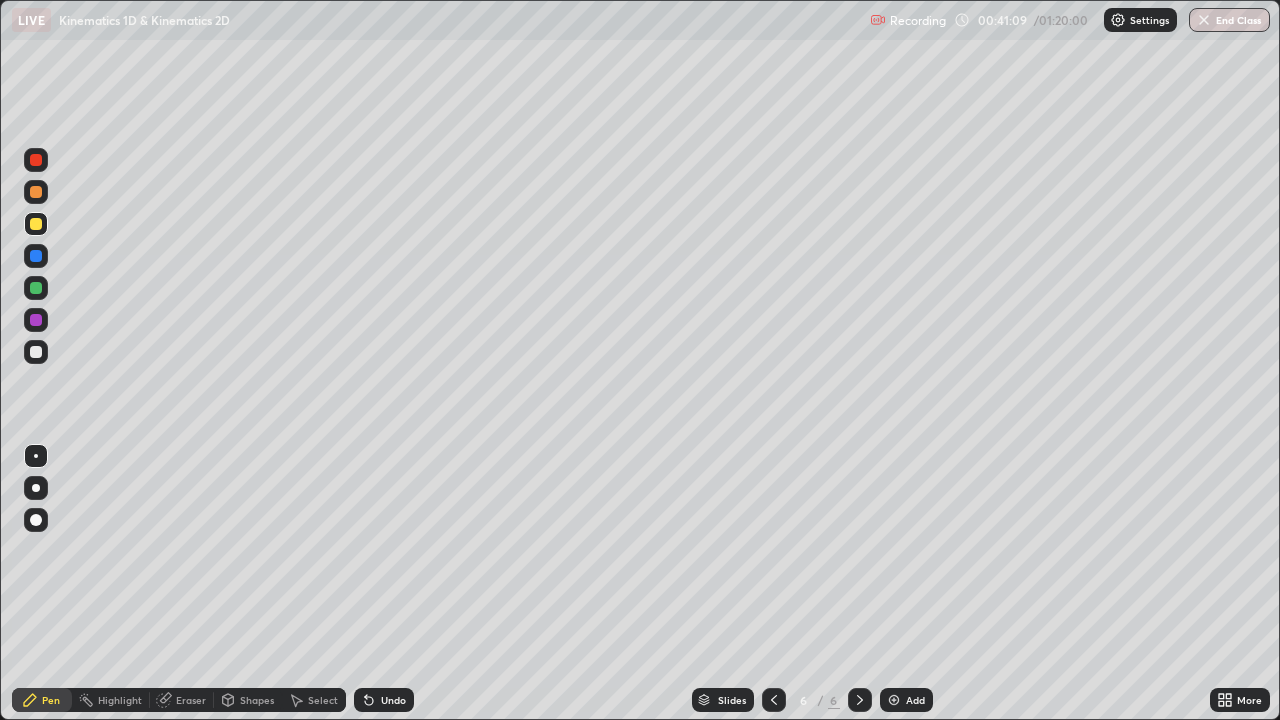 click on "Eraser" at bounding box center (191, 700) 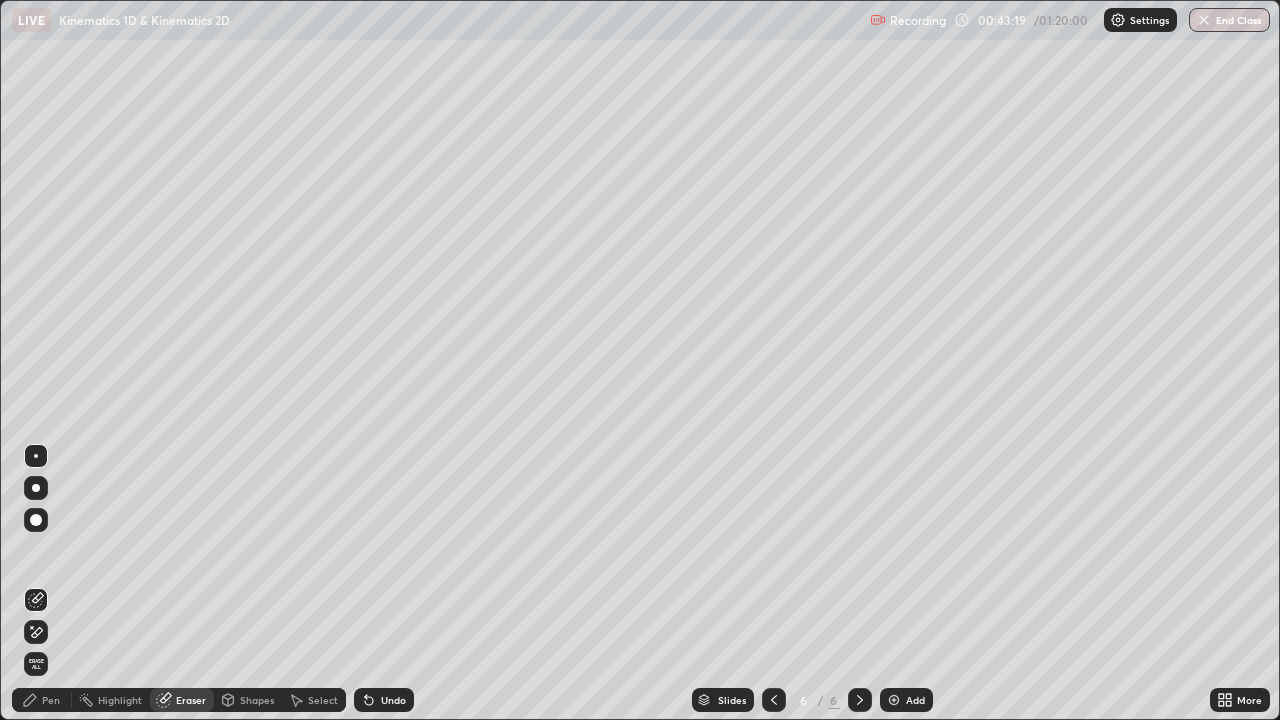 click on "Add" at bounding box center [906, 700] 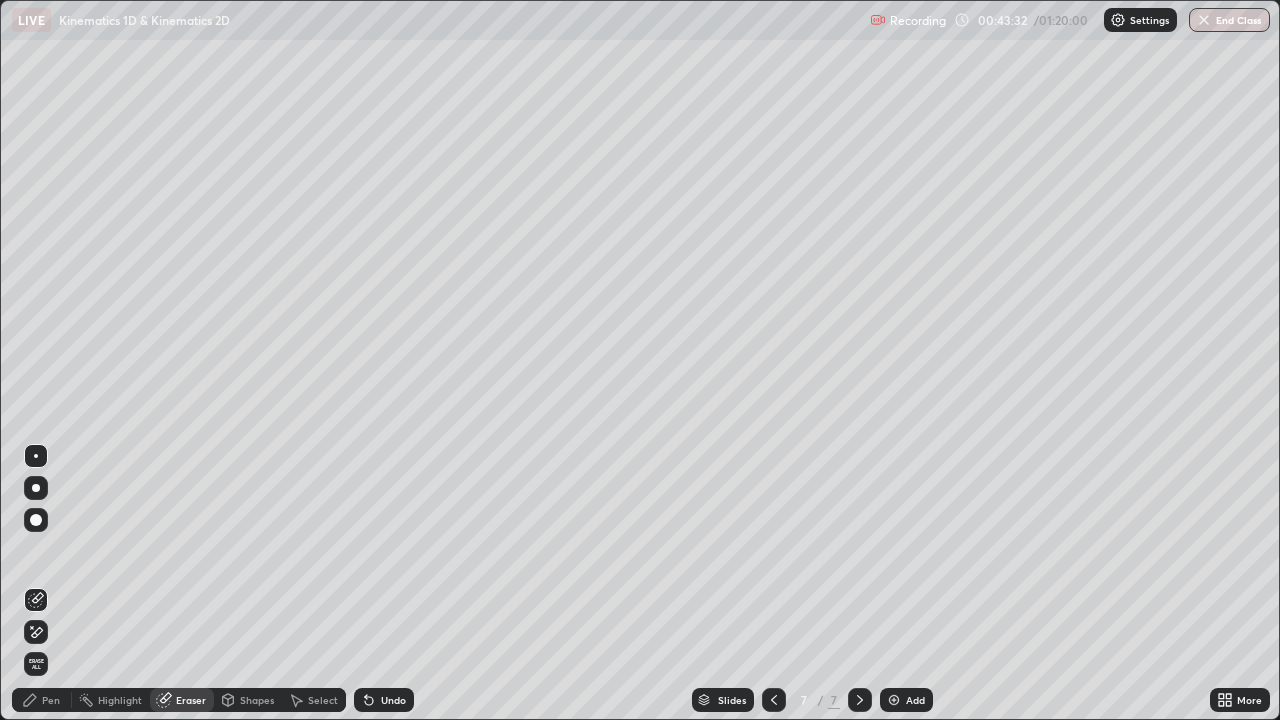 click on "Pen" at bounding box center (51, 700) 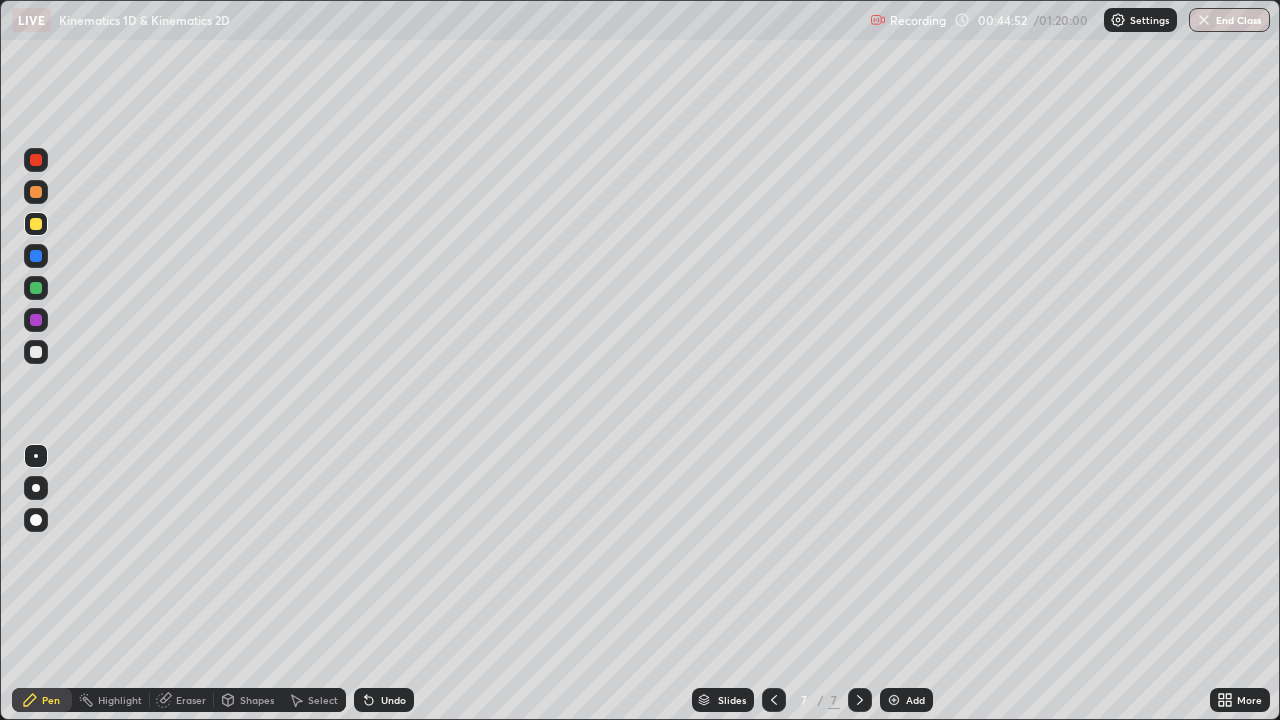 click on "Eraser" at bounding box center [191, 700] 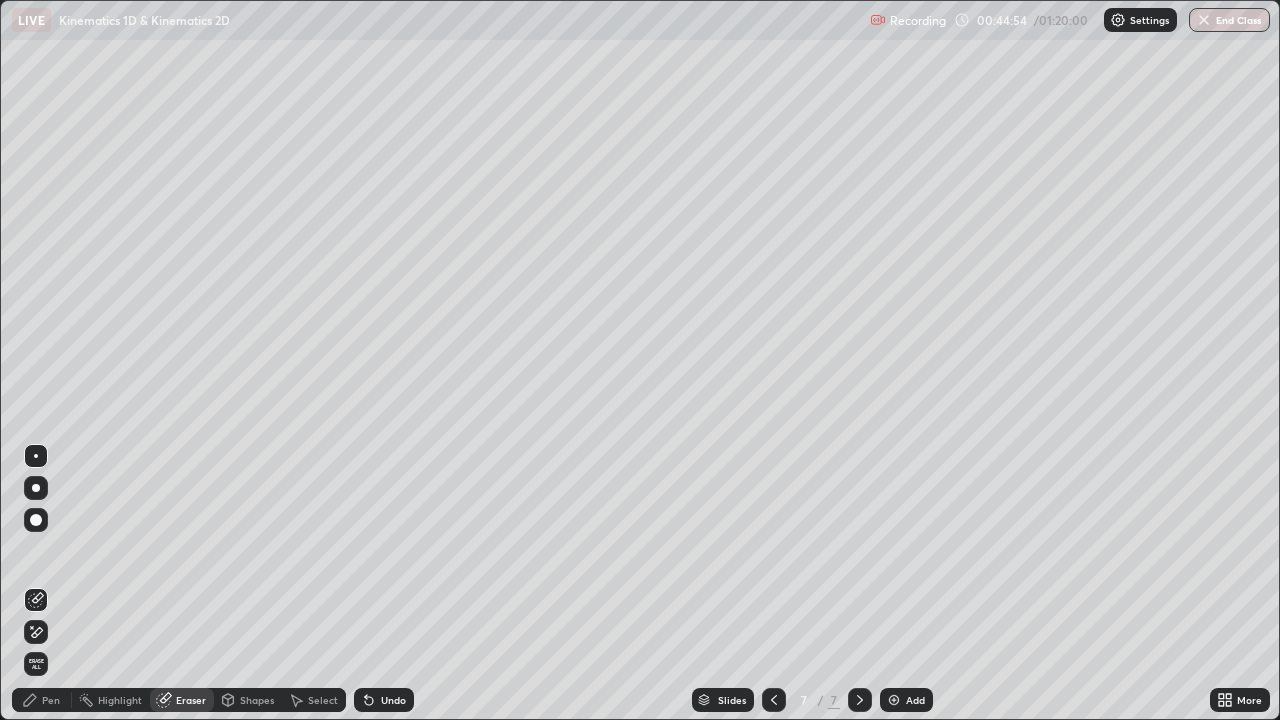 click on "Pen" at bounding box center (42, 700) 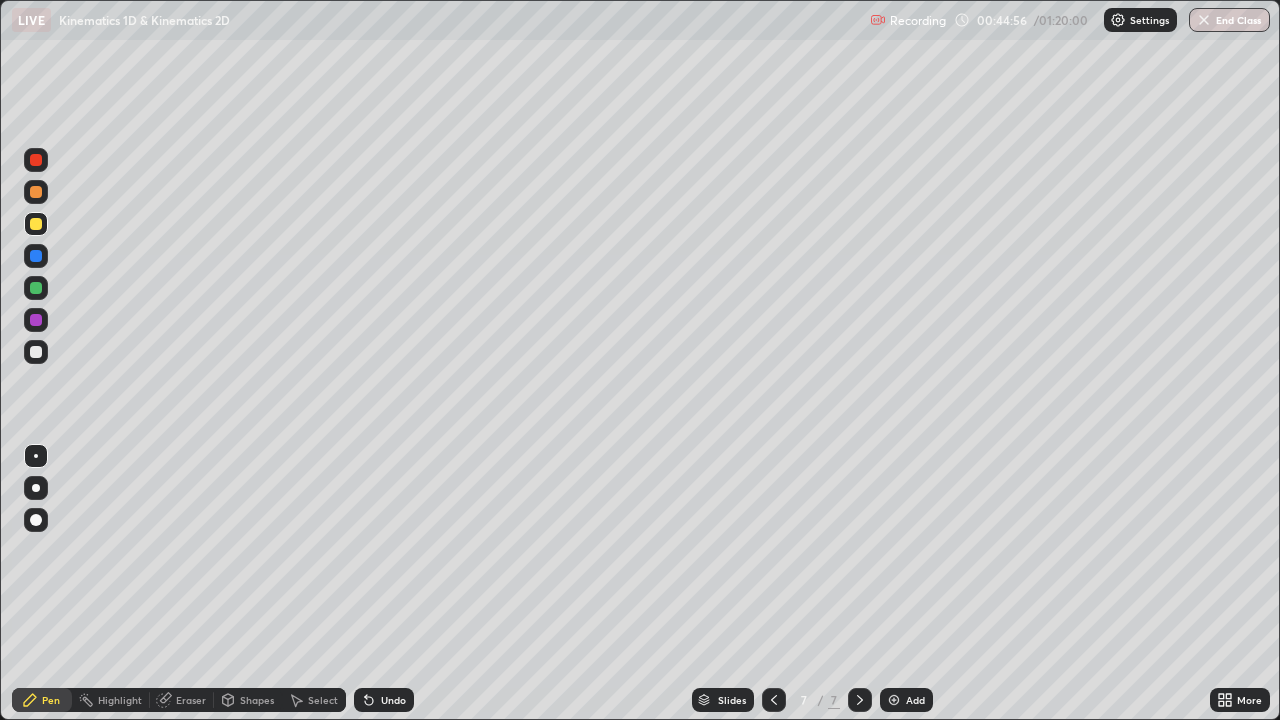 click at bounding box center [36, 288] 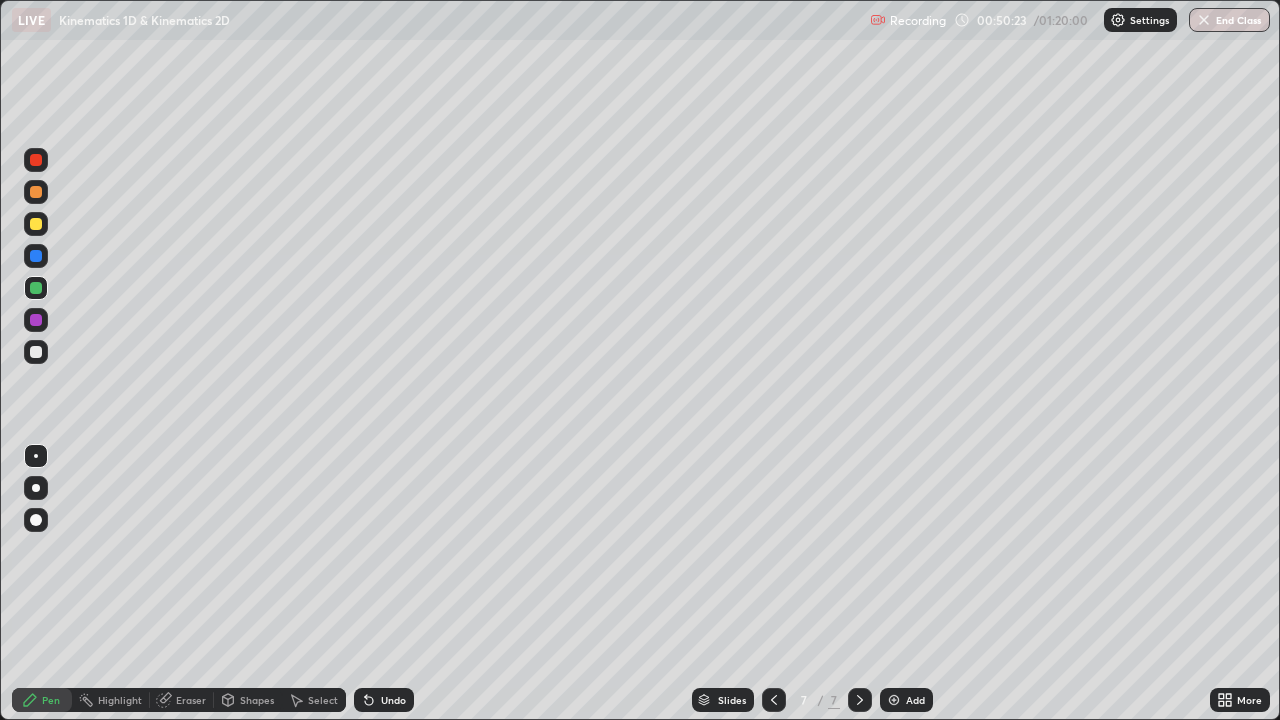 click at bounding box center (894, 700) 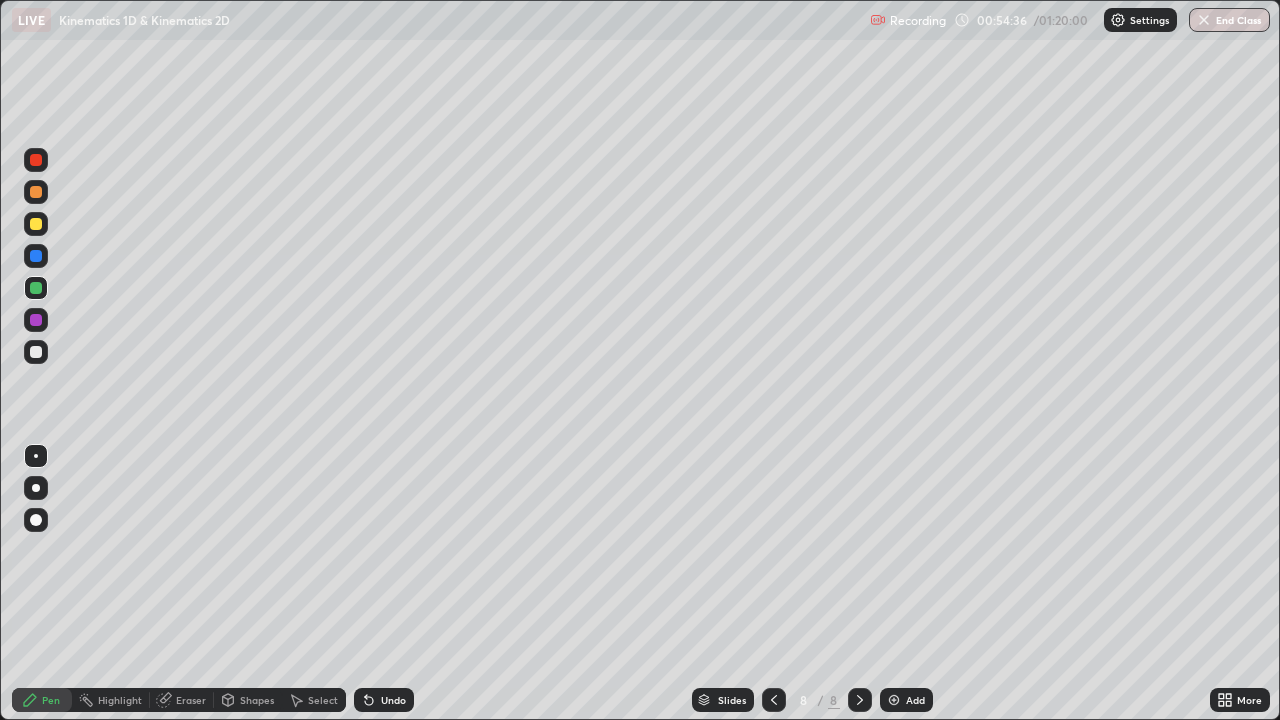 click on "Eraser" at bounding box center (191, 700) 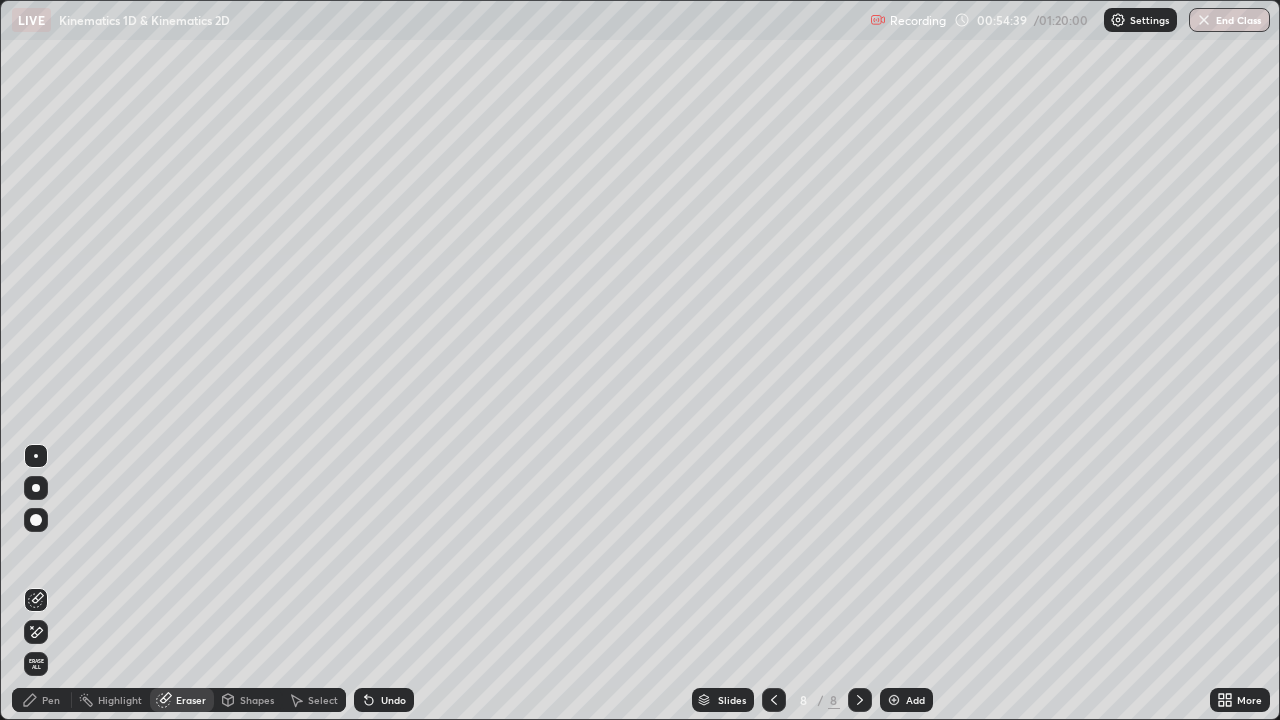 click on "Pen" at bounding box center (51, 700) 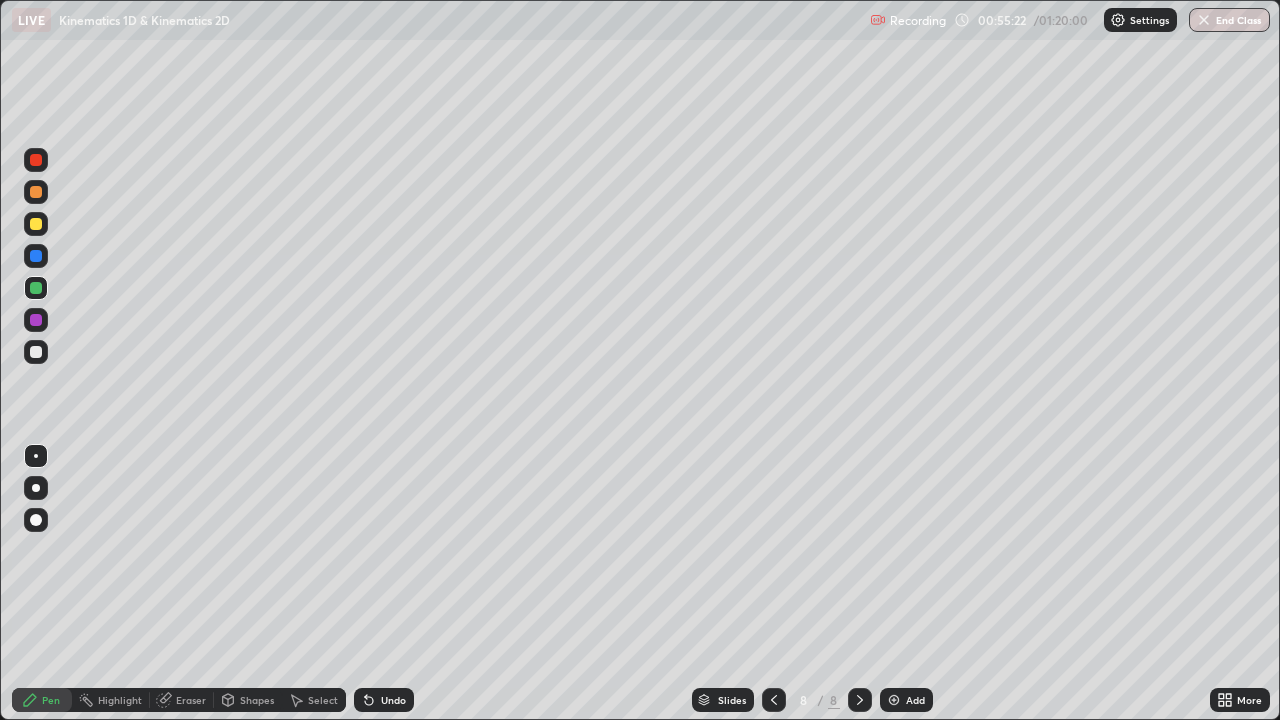 click at bounding box center (36, 320) 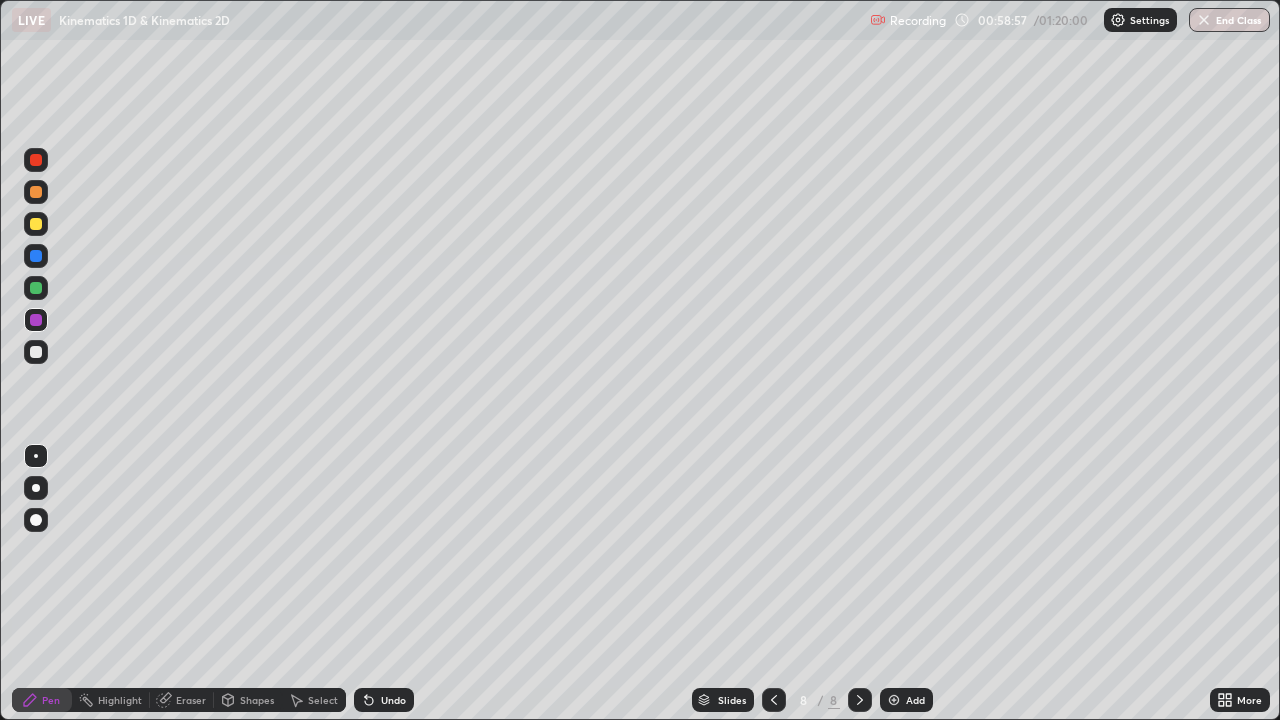 click at bounding box center (894, 700) 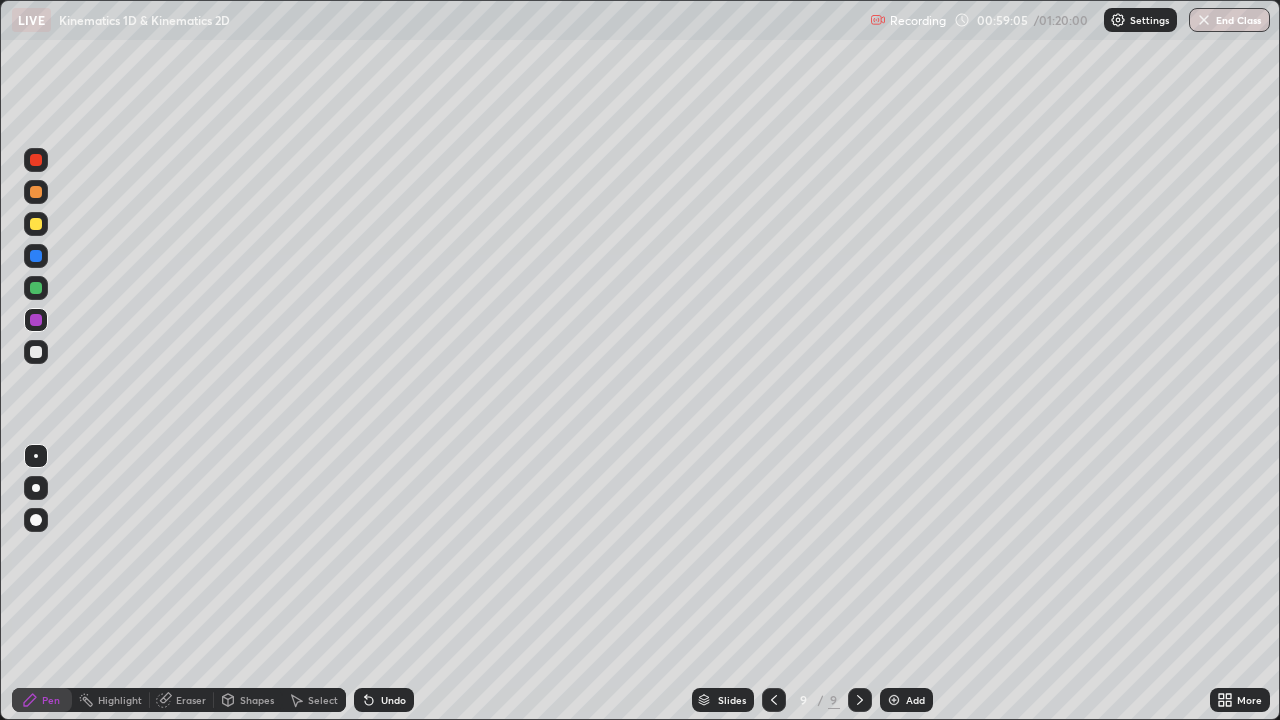 click at bounding box center [36, 224] 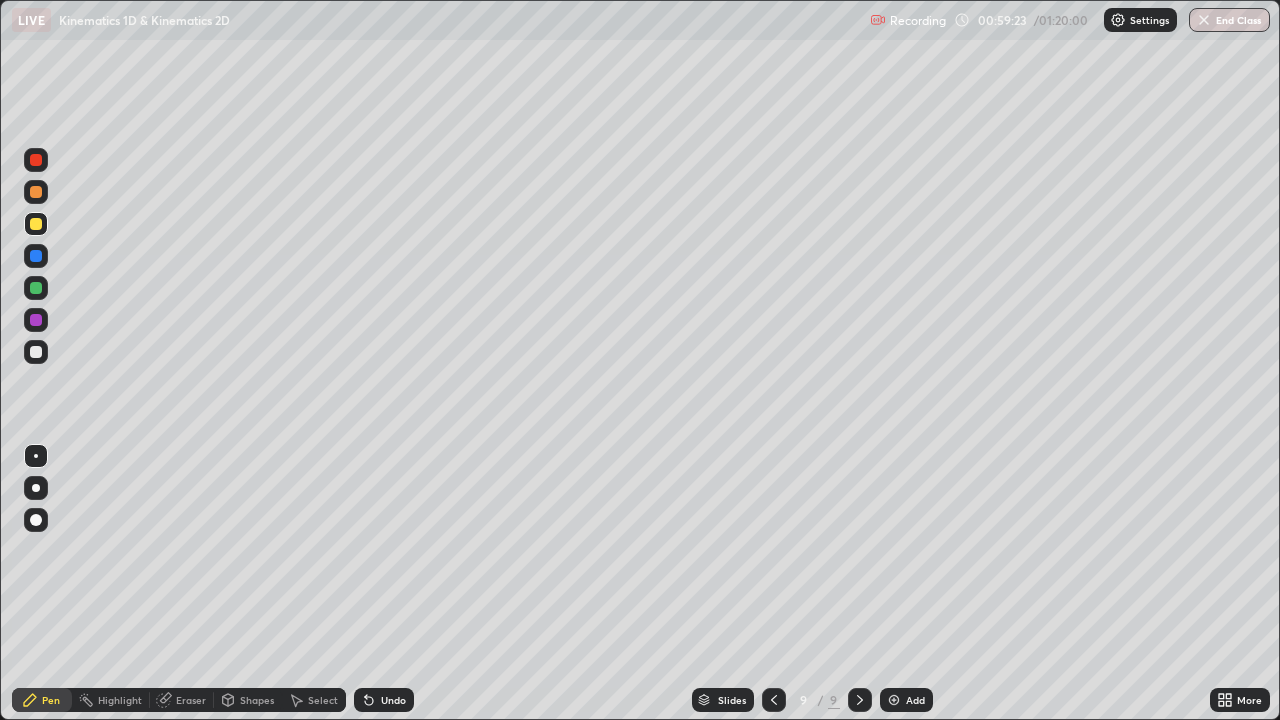 click on "Eraser" at bounding box center (191, 700) 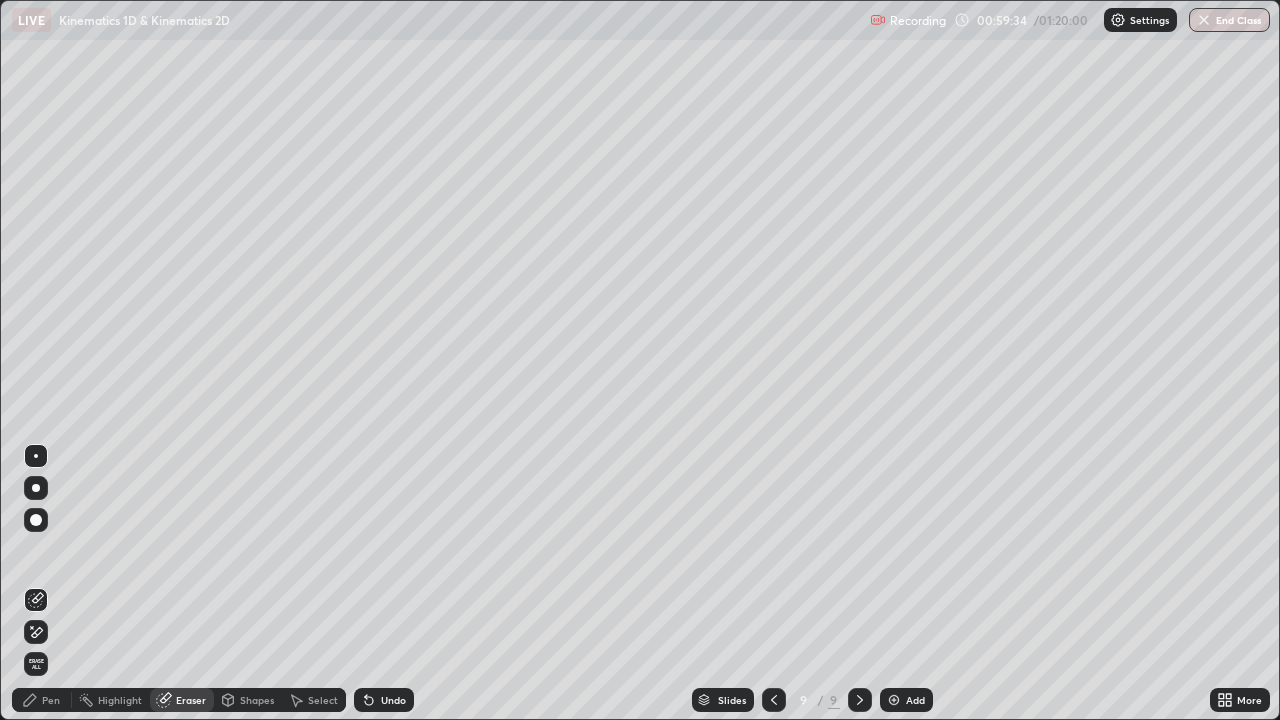 click on "Pen" at bounding box center [51, 700] 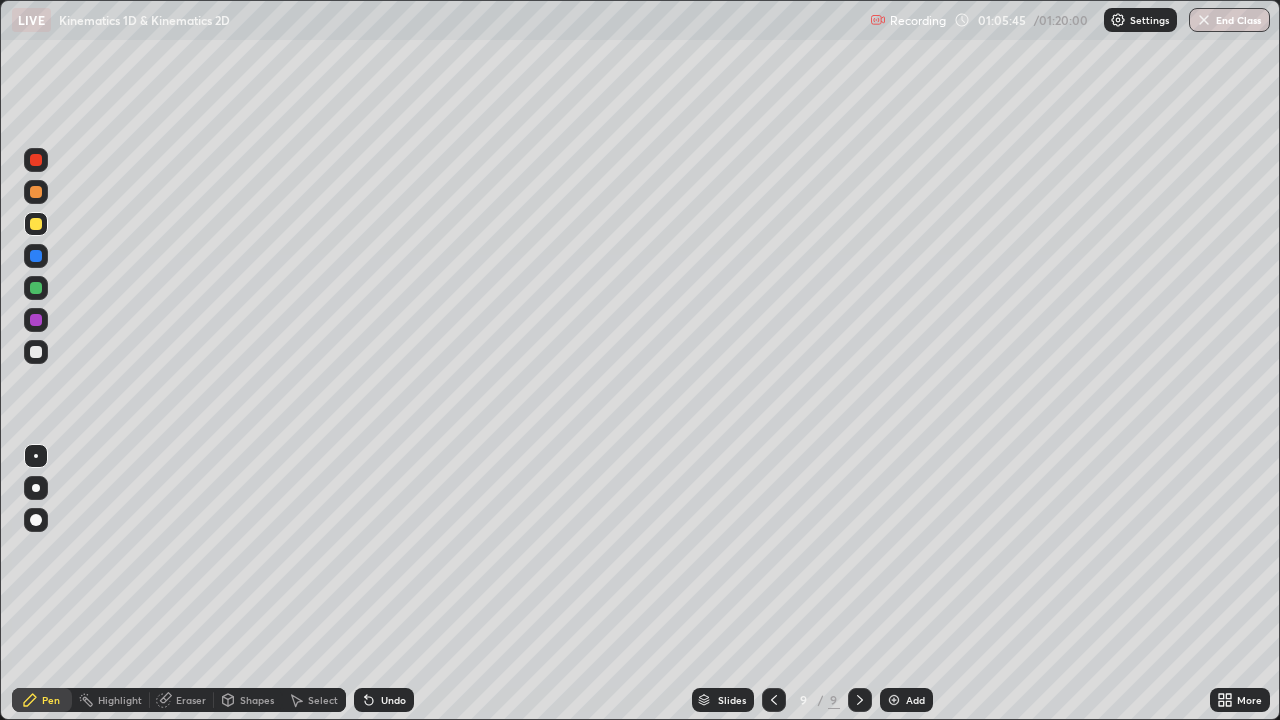 click on "Eraser" at bounding box center [191, 700] 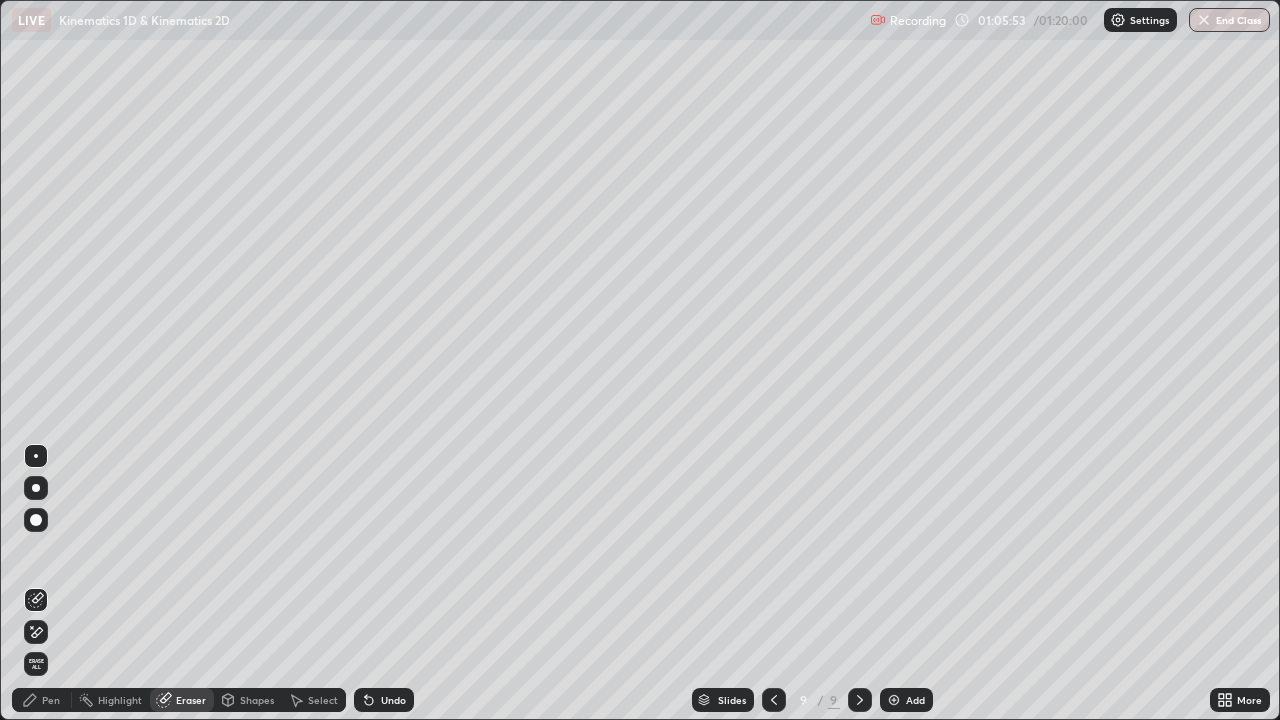 click on "Pen" at bounding box center (42, 700) 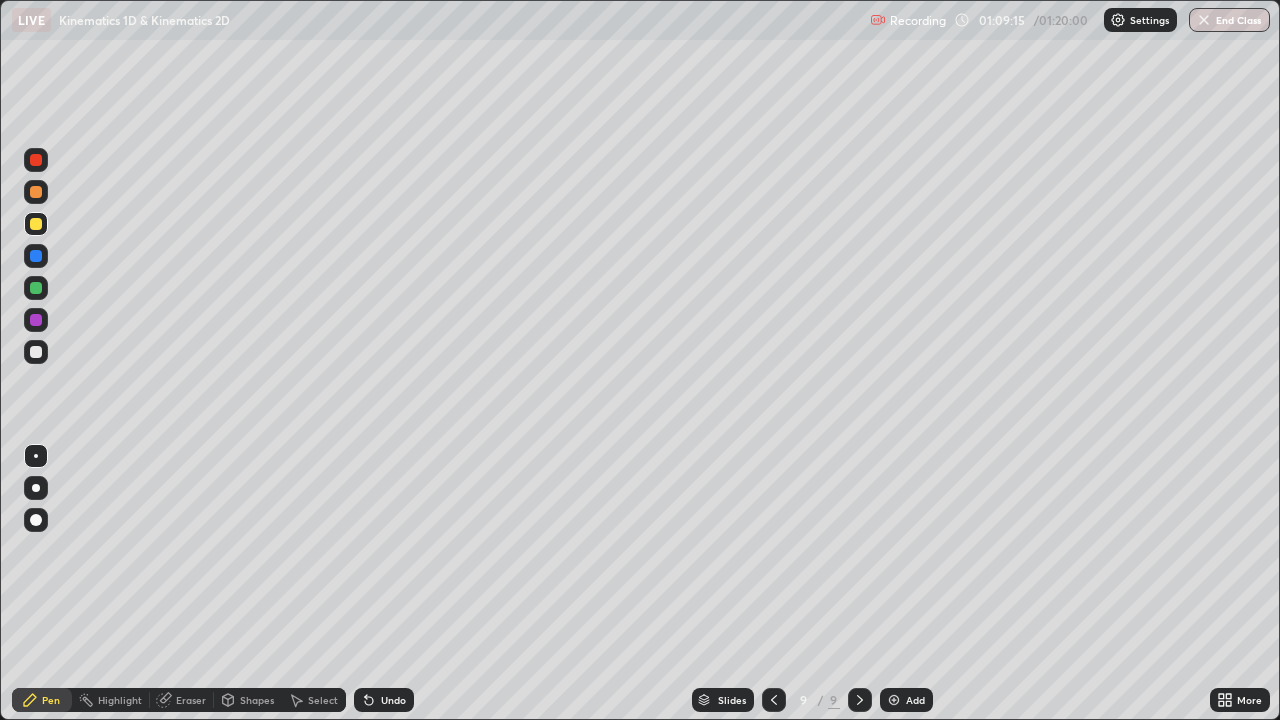 click at bounding box center [894, 700] 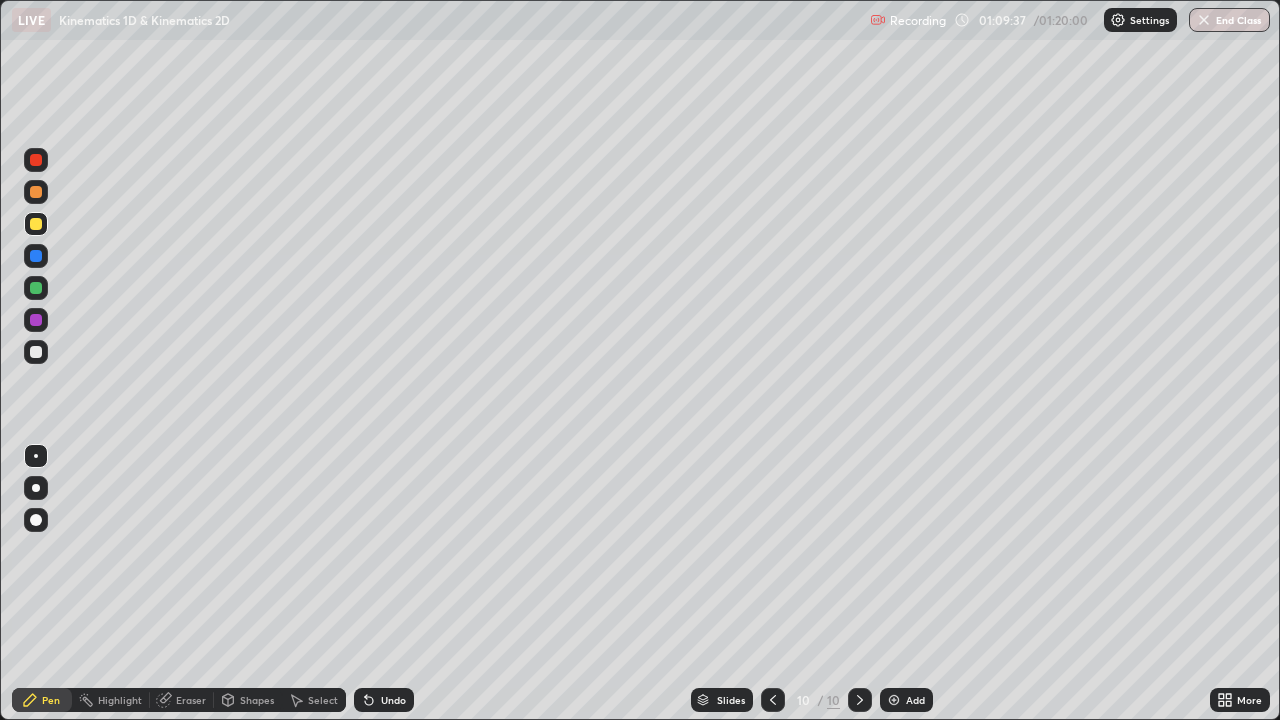 click on "Eraser" at bounding box center (191, 700) 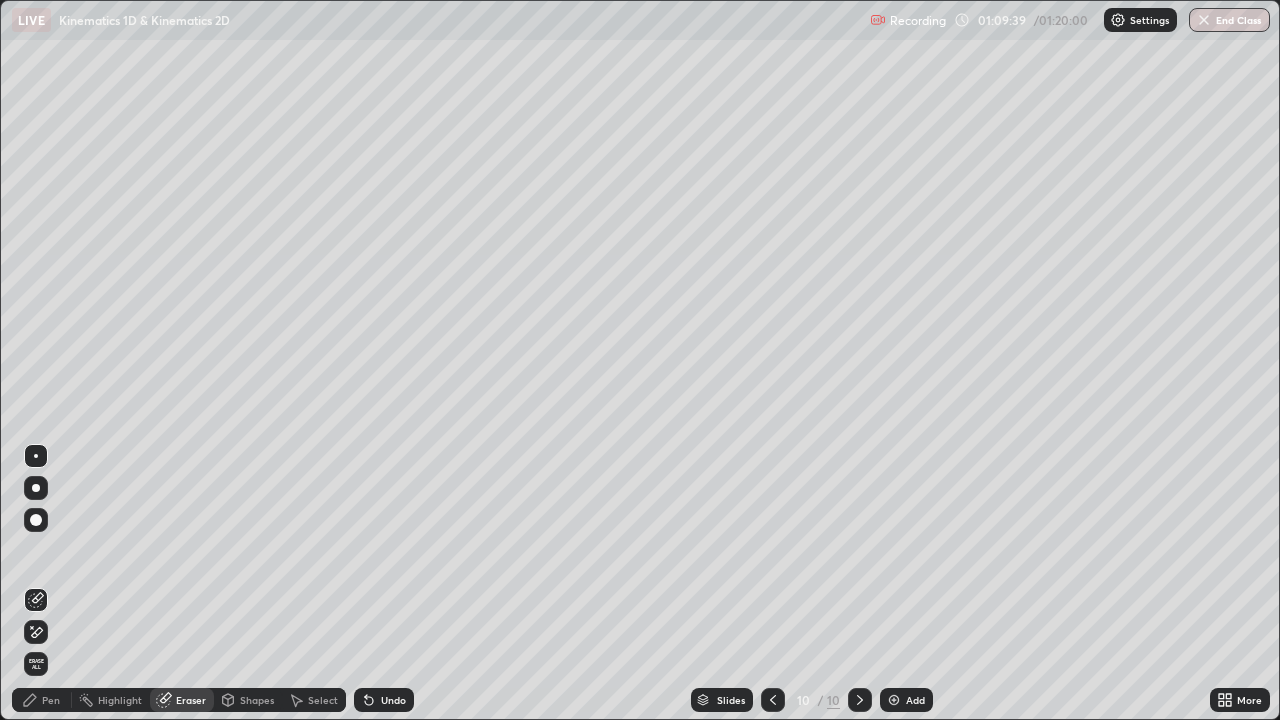 click on "Pen" at bounding box center (51, 700) 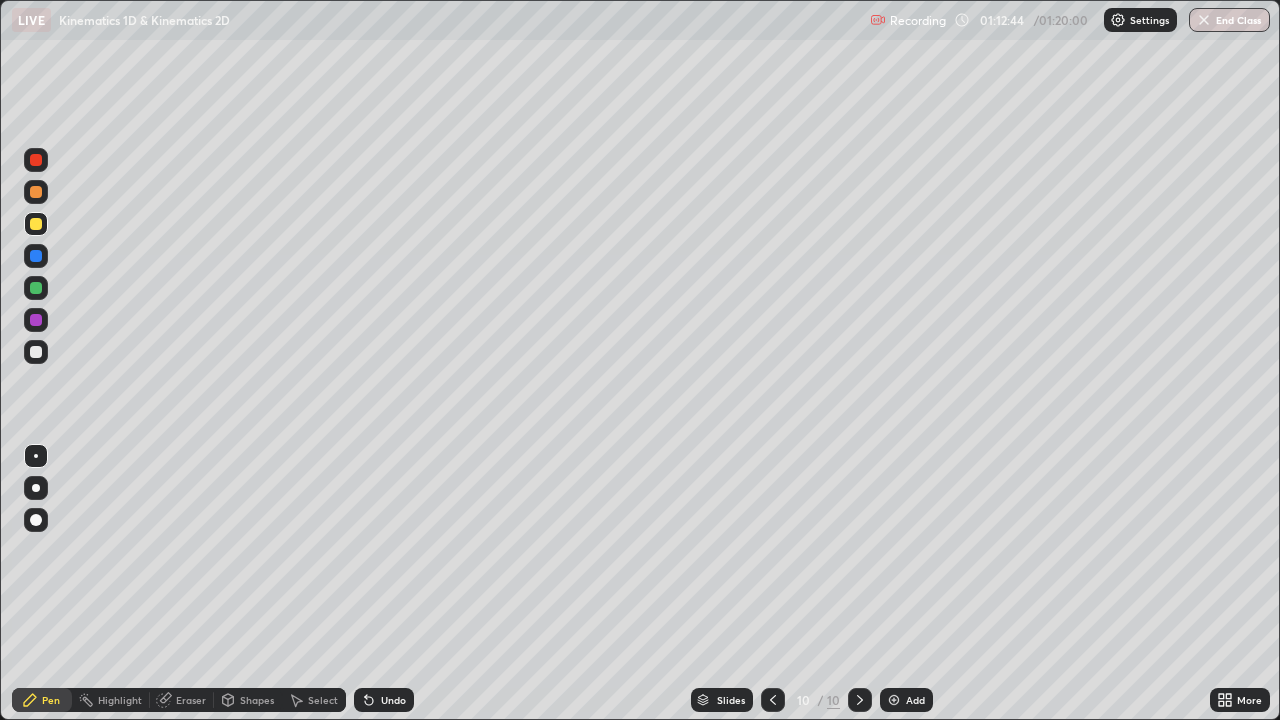 click on "Eraser" at bounding box center [191, 700] 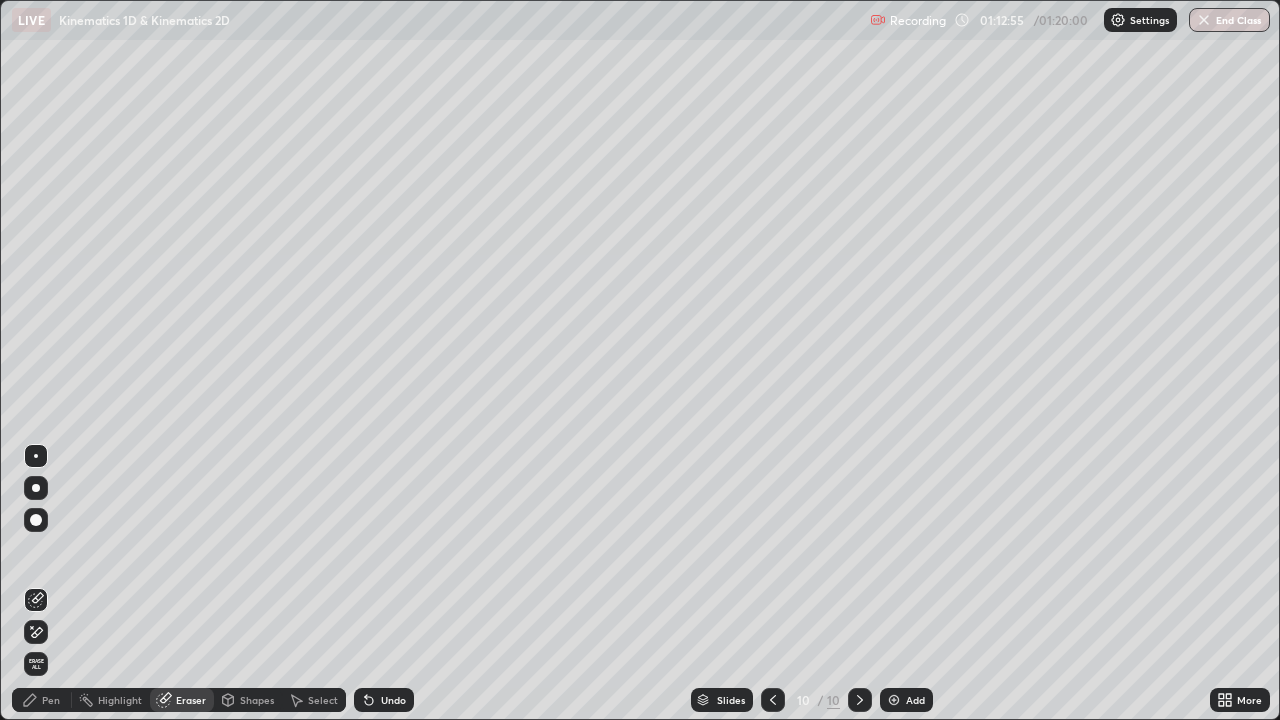 click on "Pen" at bounding box center [51, 700] 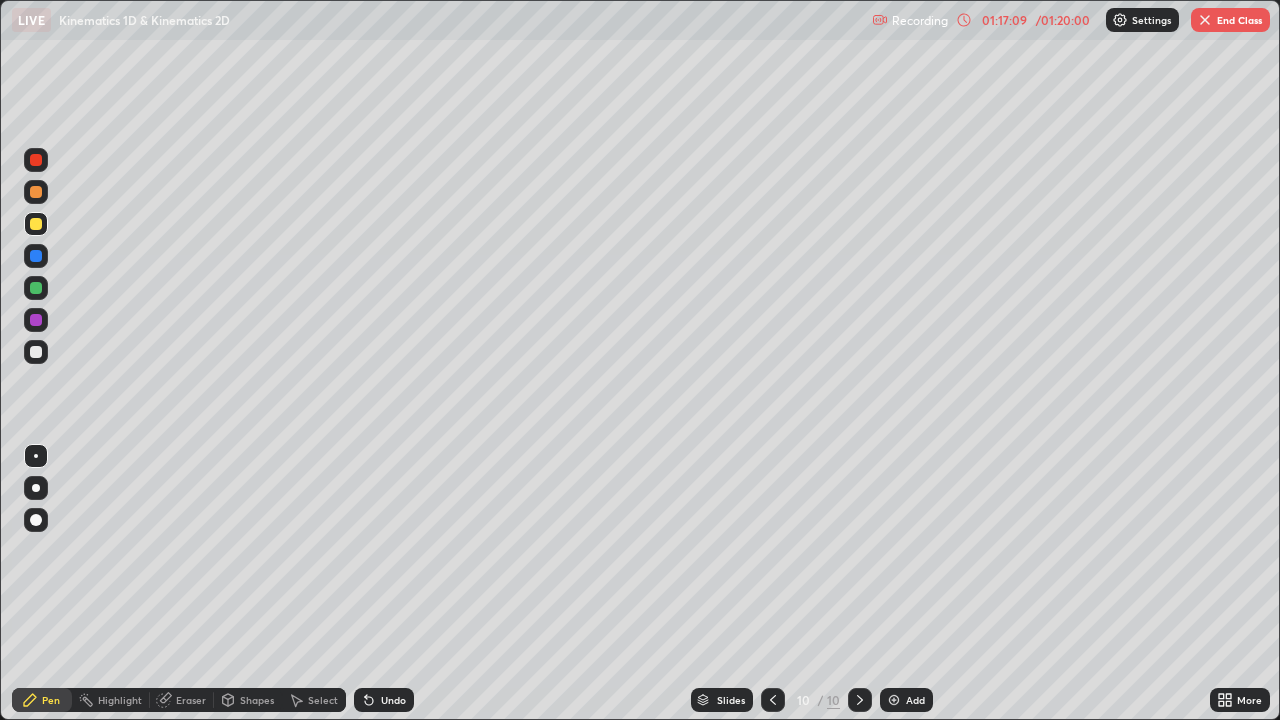 click on "Eraser" at bounding box center [191, 700] 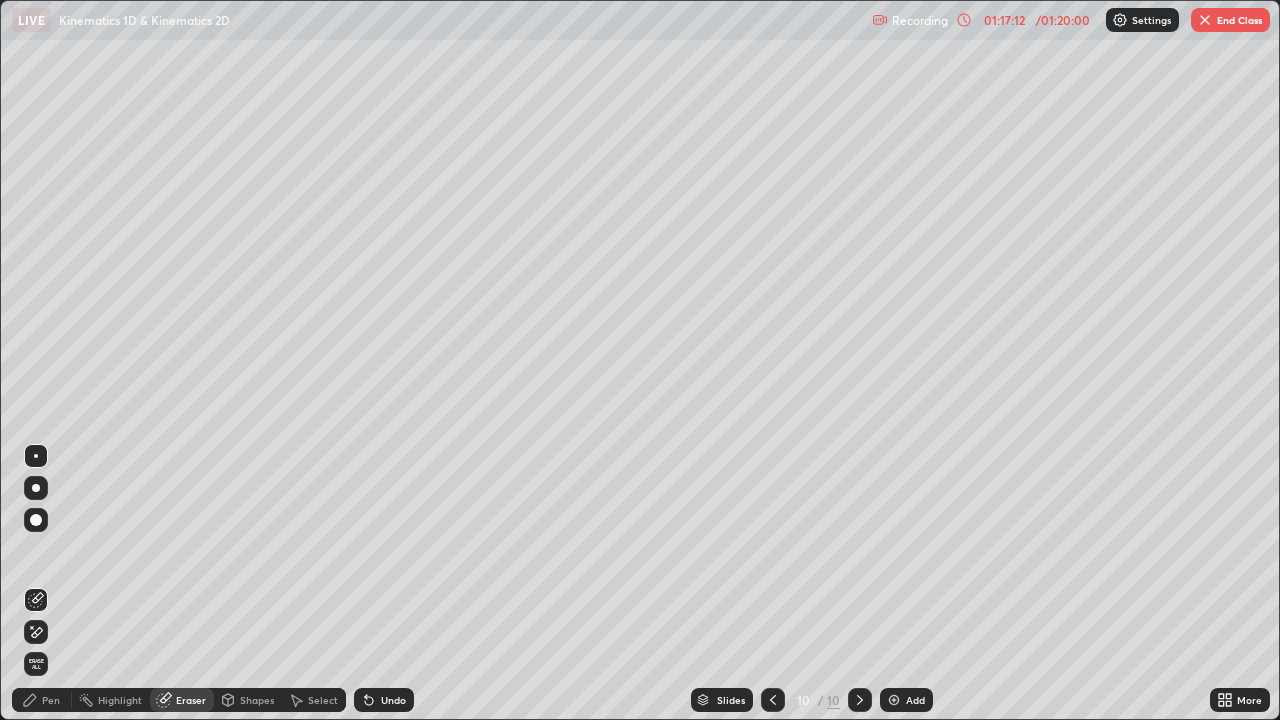 click on "Pen" at bounding box center (42, 700) 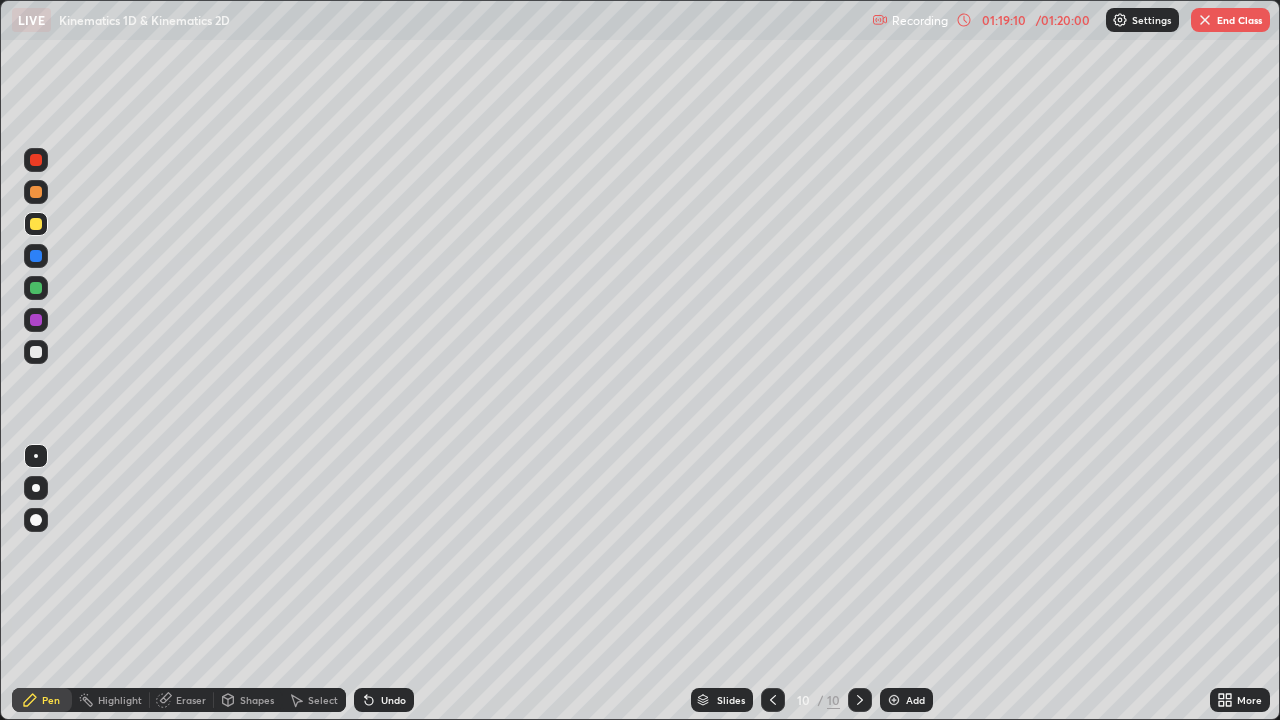 click at bounding box center (894, 700) 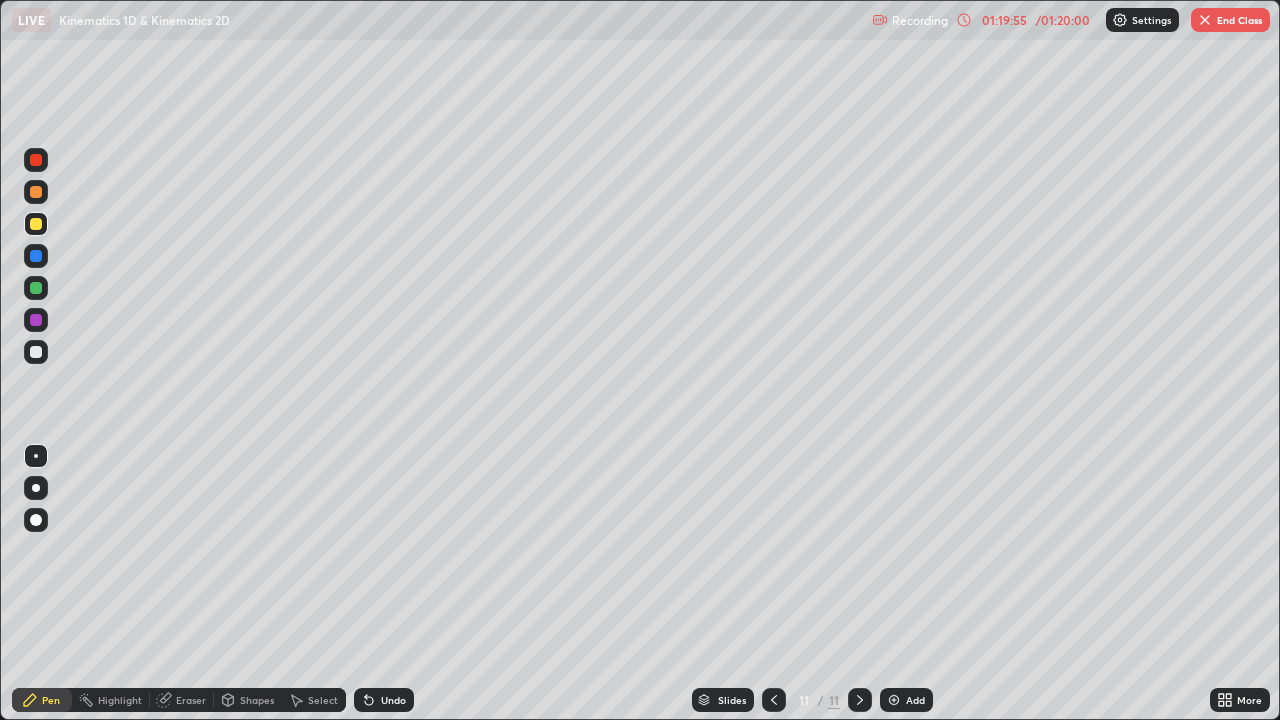 click on "Eraser" at bounding box center (191, 700) 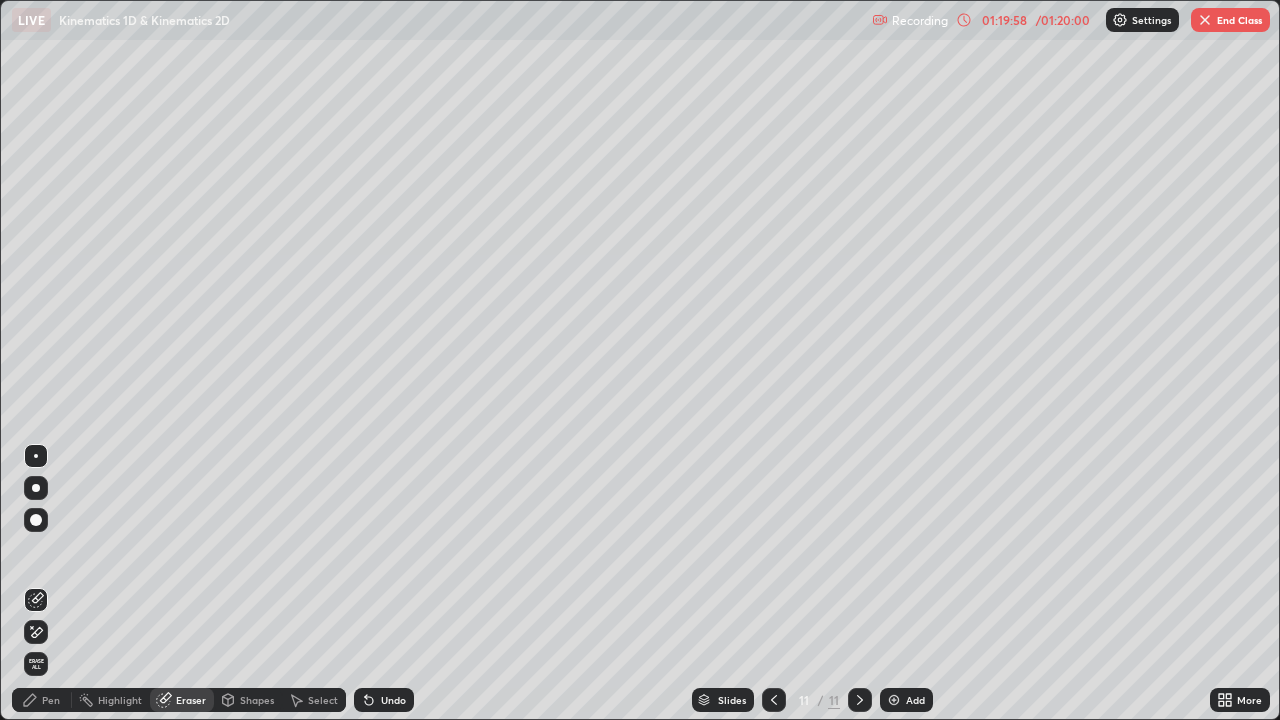 click on "Pen" at bounding box center [51, 700] 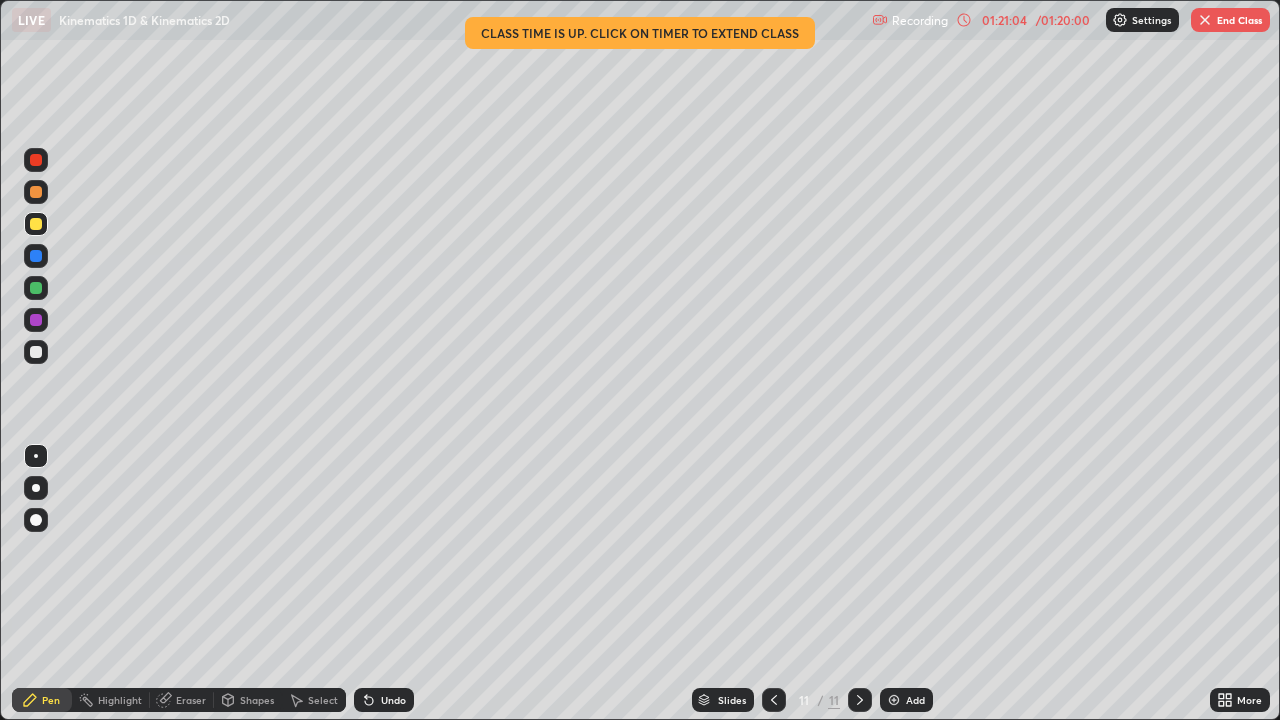 click on "End Class" at bounding box center (1230, 20) 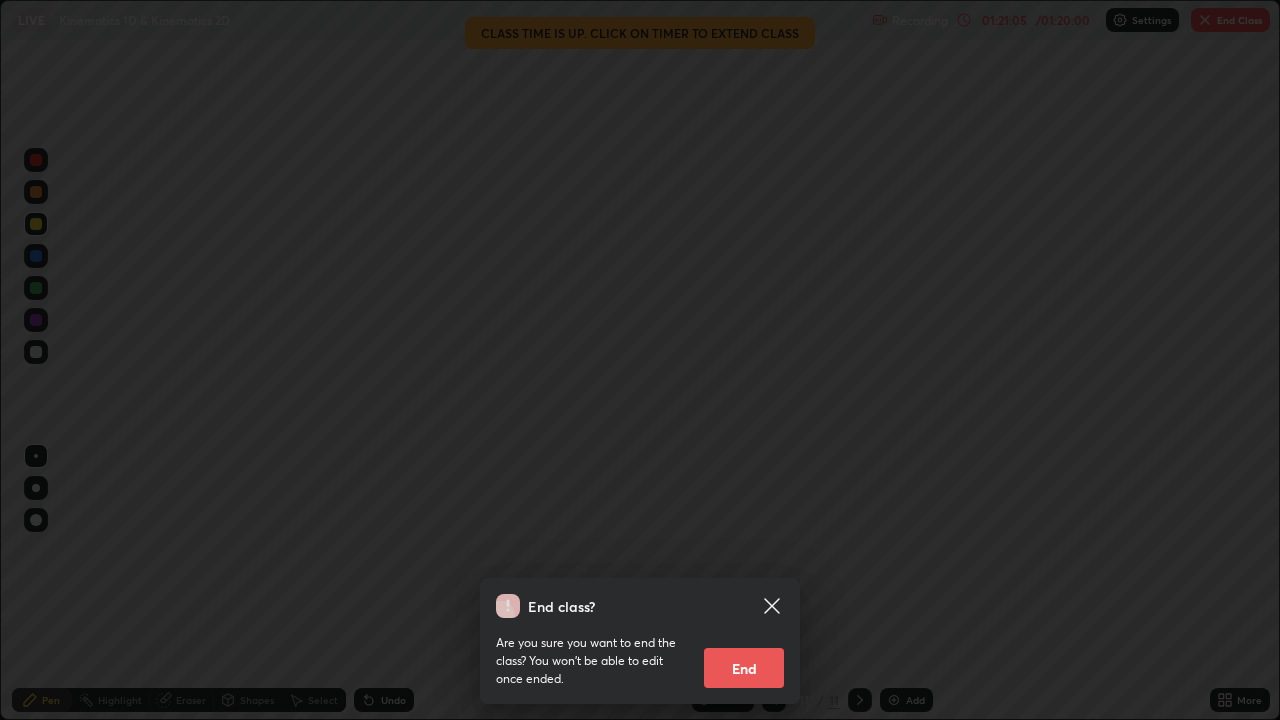 click on "End" at bounding box center (744, 668) 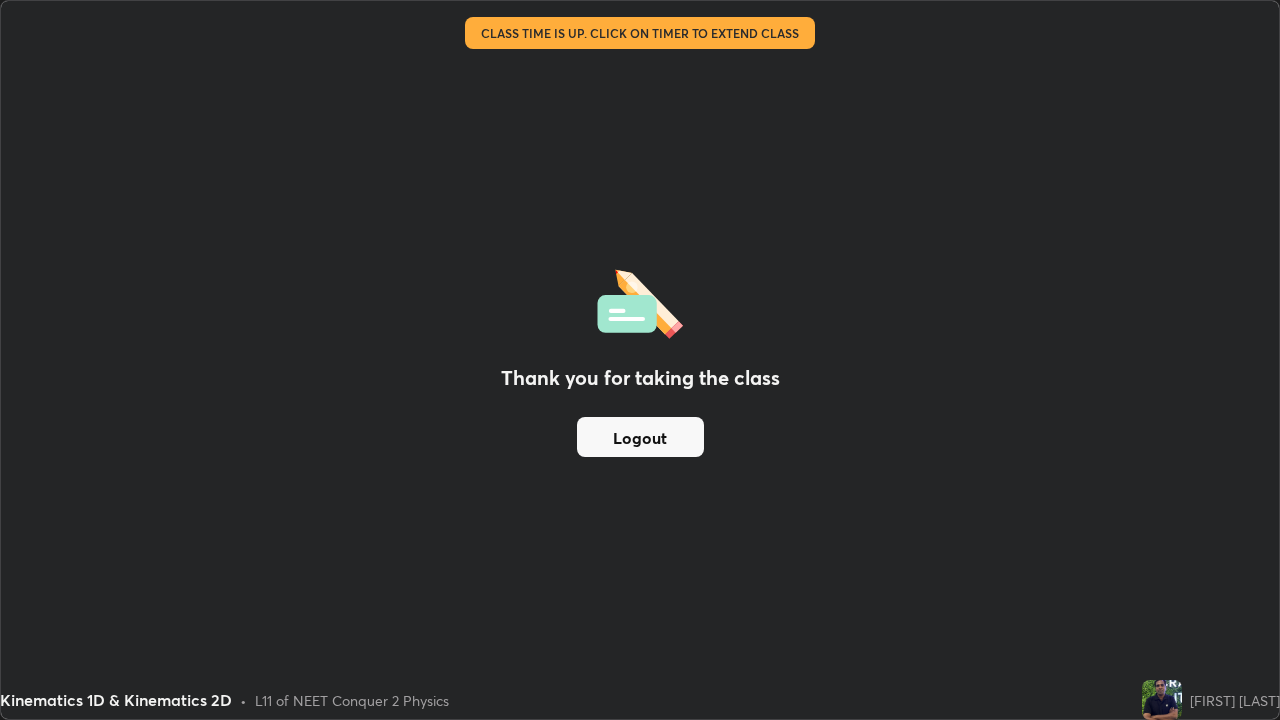 click on "Logout" at bounding box center [640, 437] 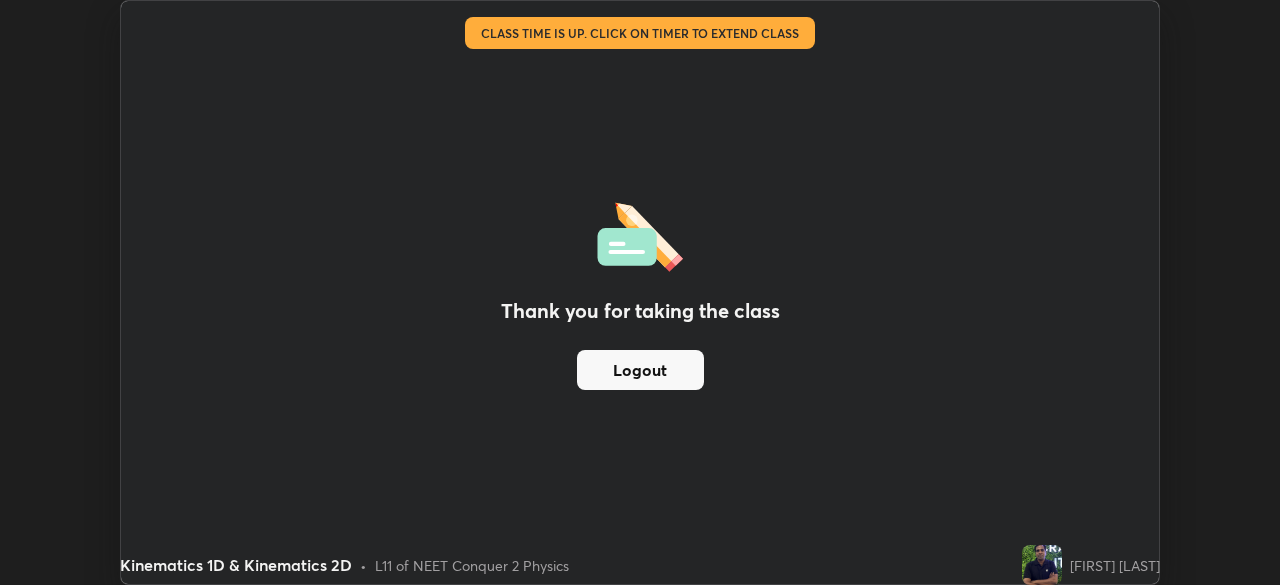 scroll, scrollTop: 585, scrollLeft: 1280, axis: both 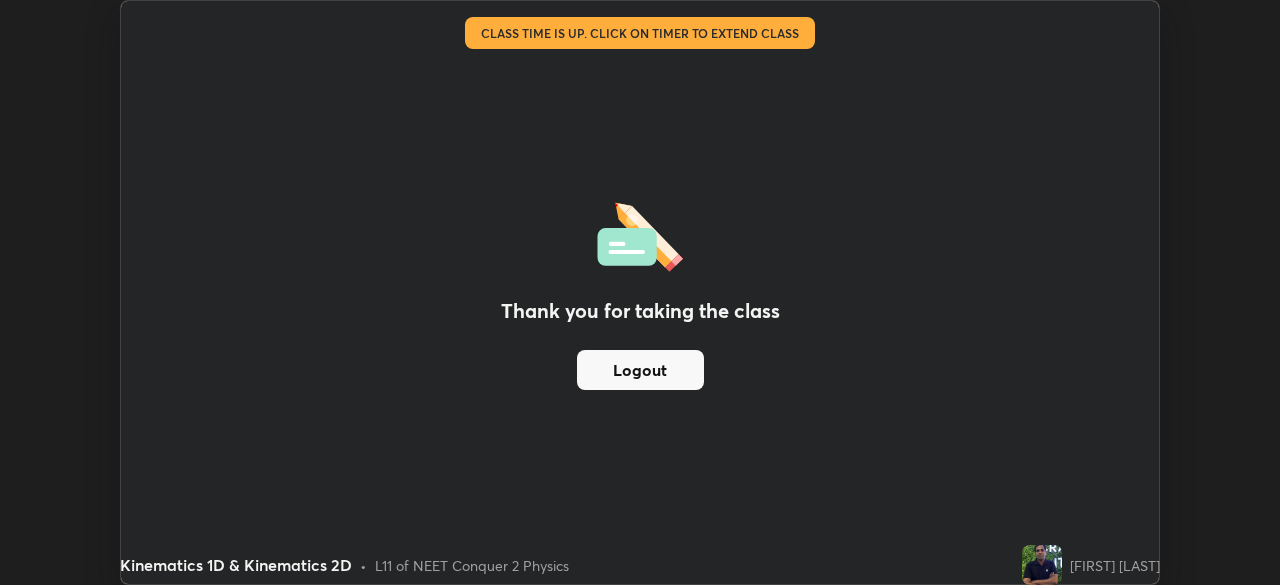 click on "Thank you for taking the class Logout Setting up your live class Class time is up.  Click on timer to extend class" at bounding box center (640, 292) 